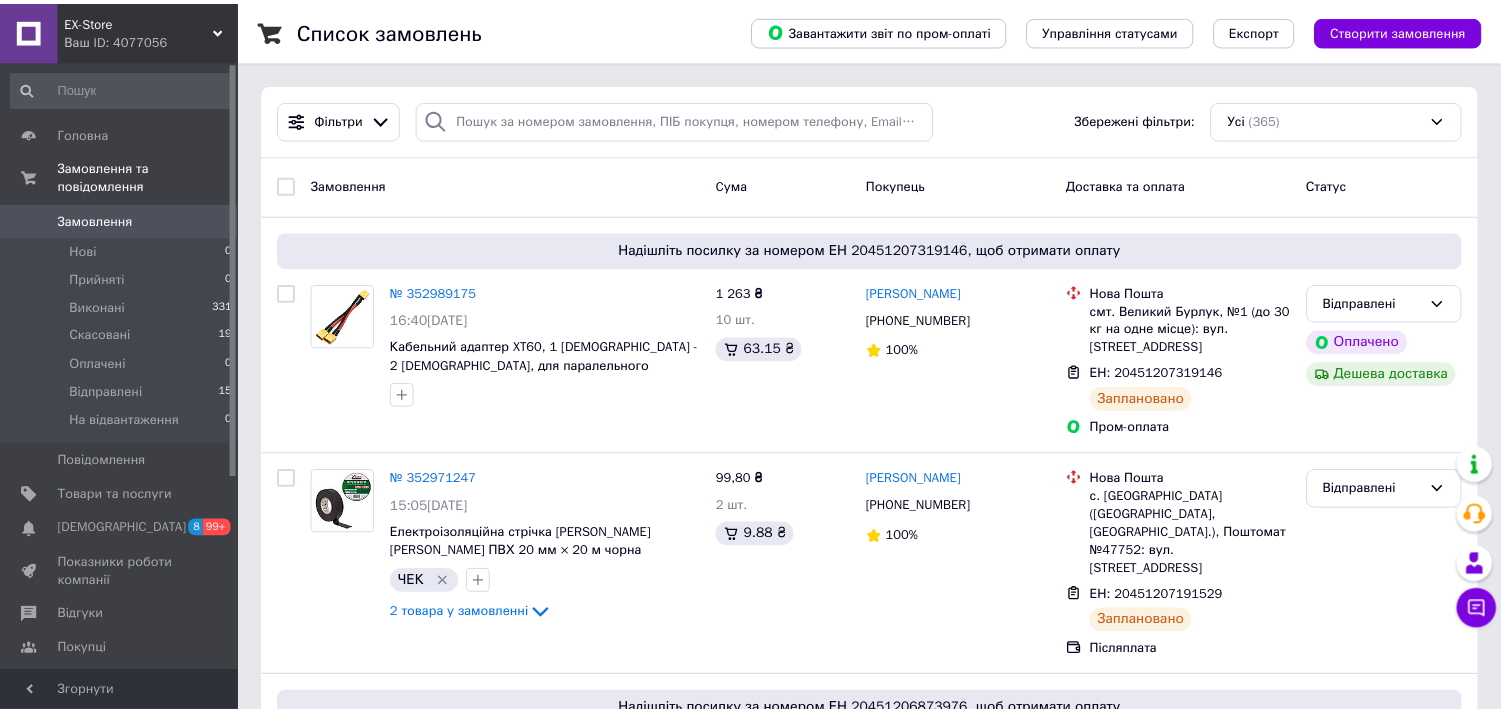 scroll, scrollTop: 0, scrollLeft: 0, axis: both 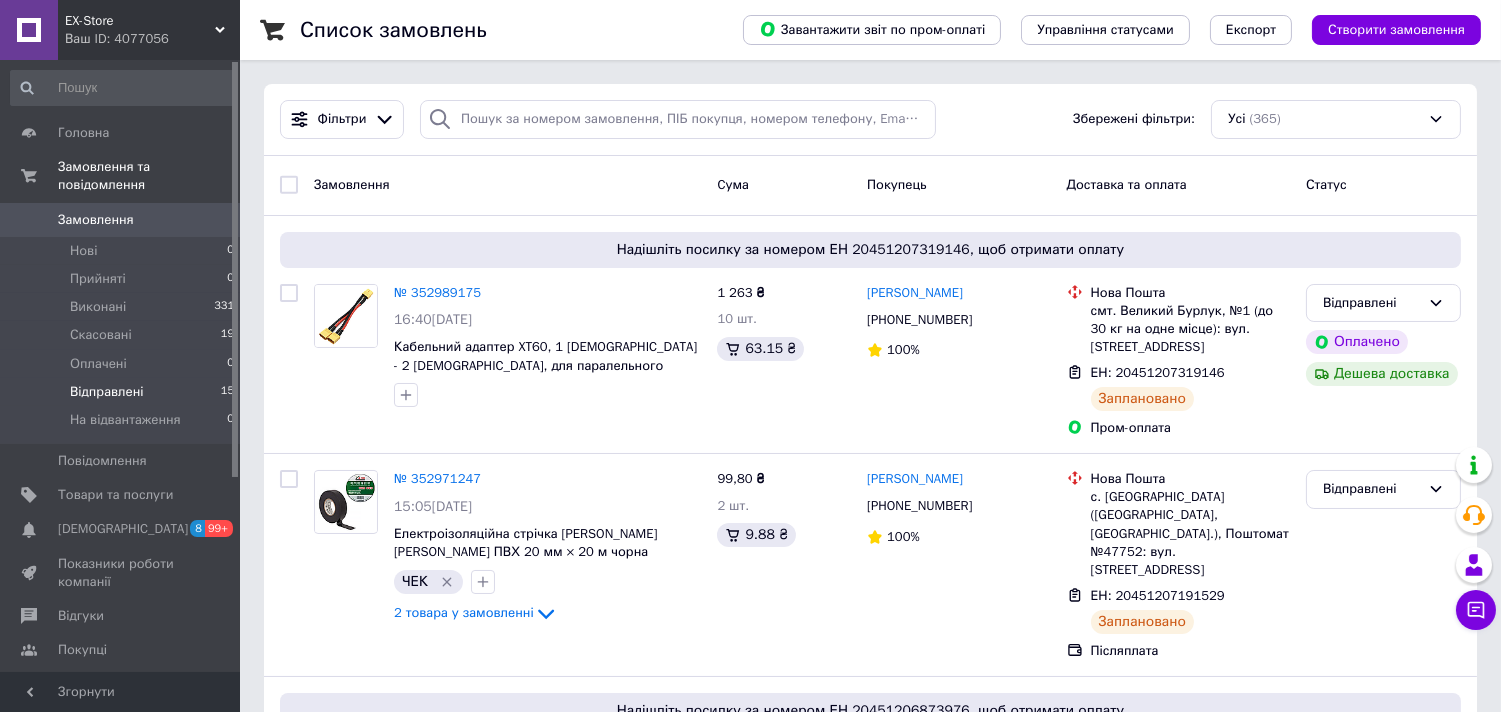 click on "Відправлені" at bounding box center (107, 392) 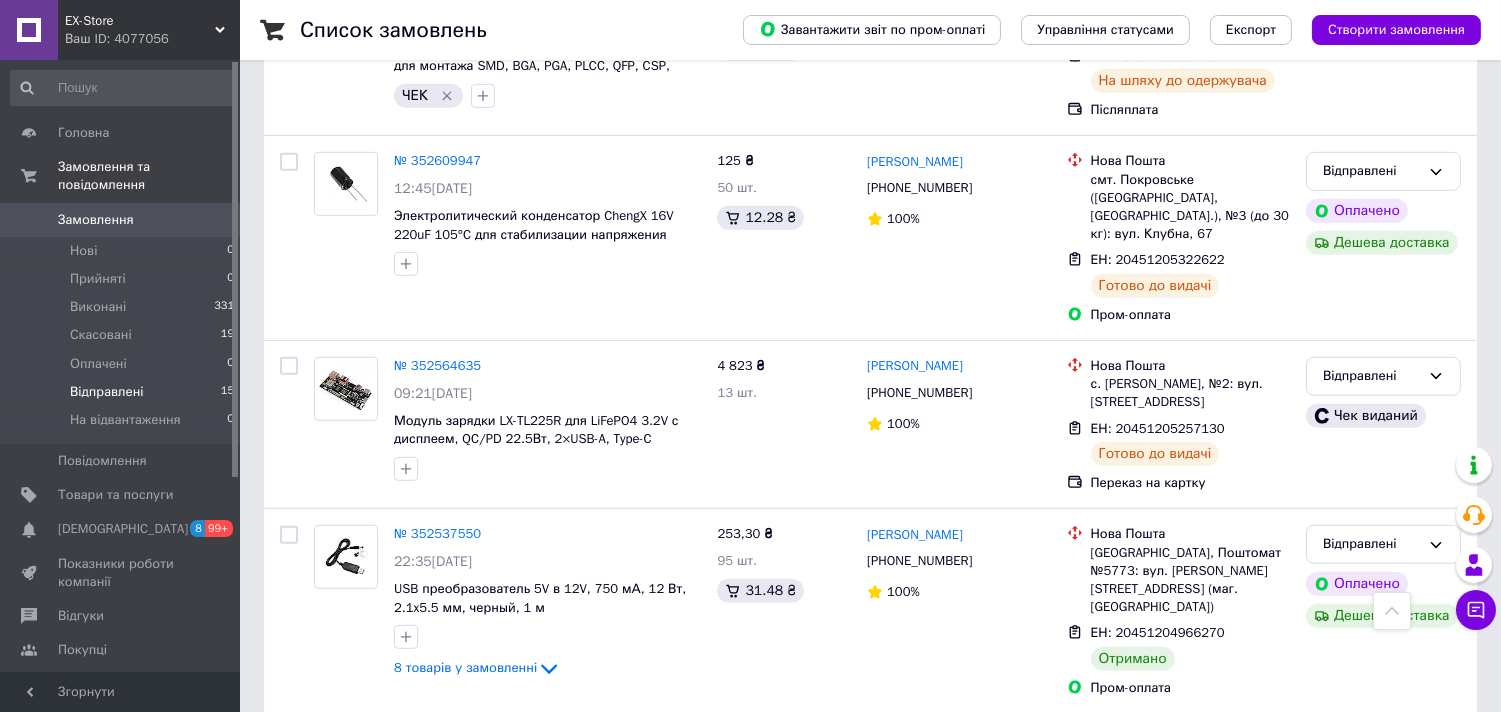 scroll, scrollTop: 2000, scrollLeft: 0, axis: vertical 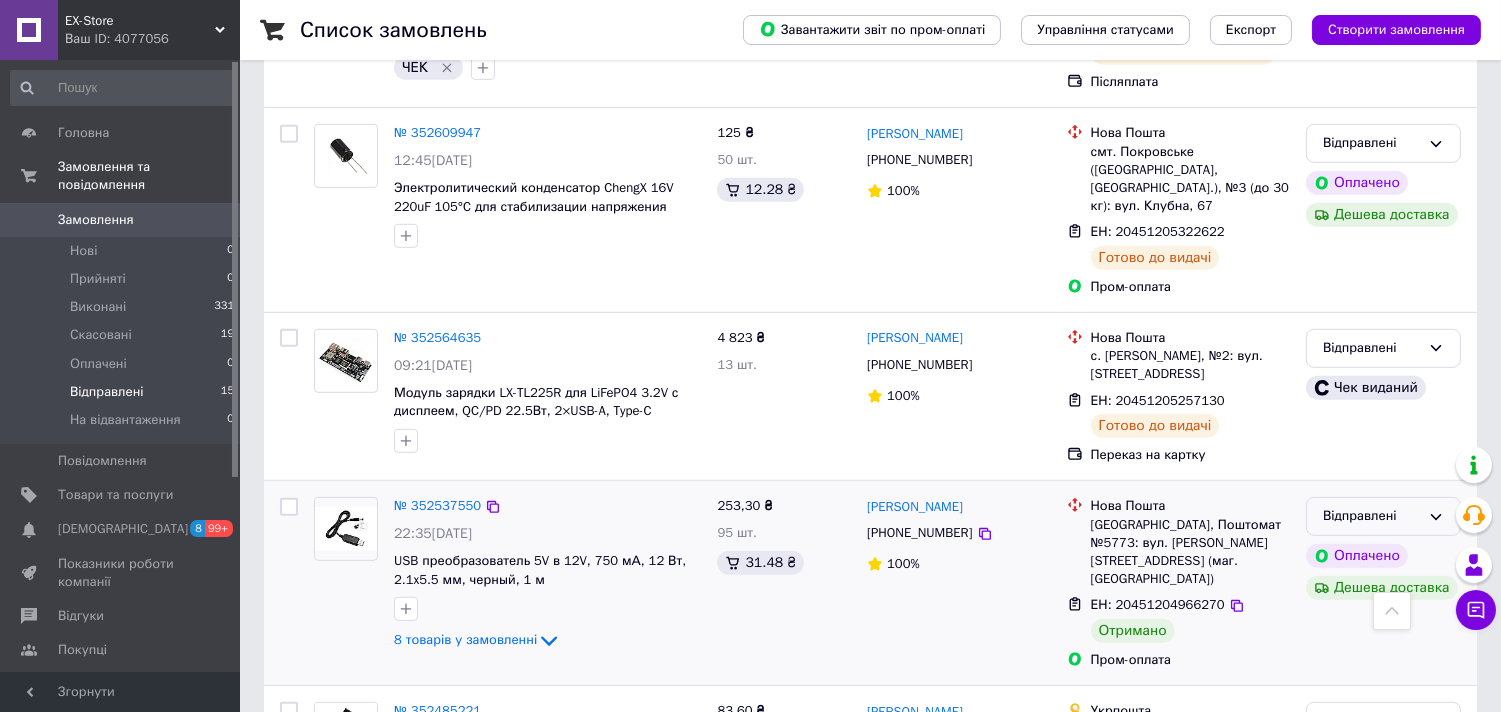 click on "Відправлені" at bounding box center (1383, 516) 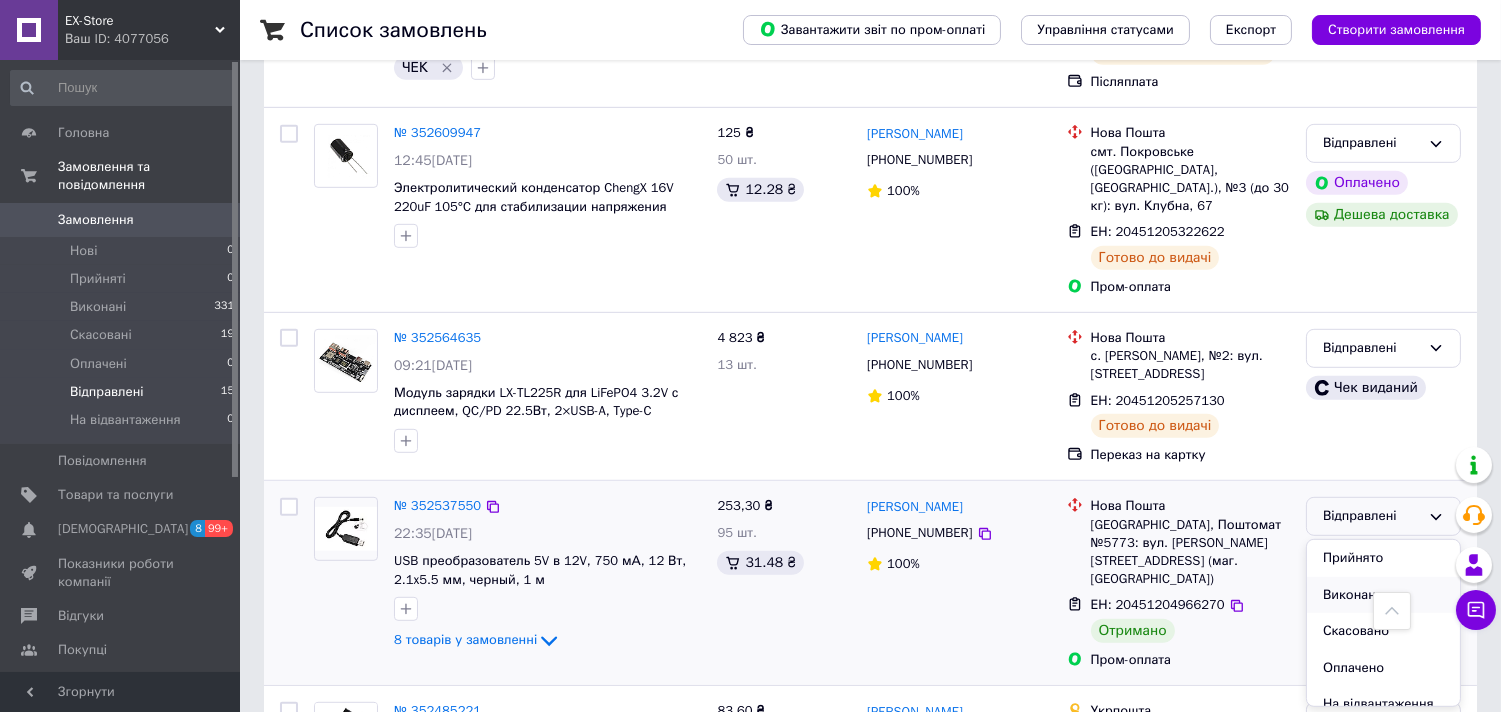 click on "Виконано" at bounding box center (1383, 595) 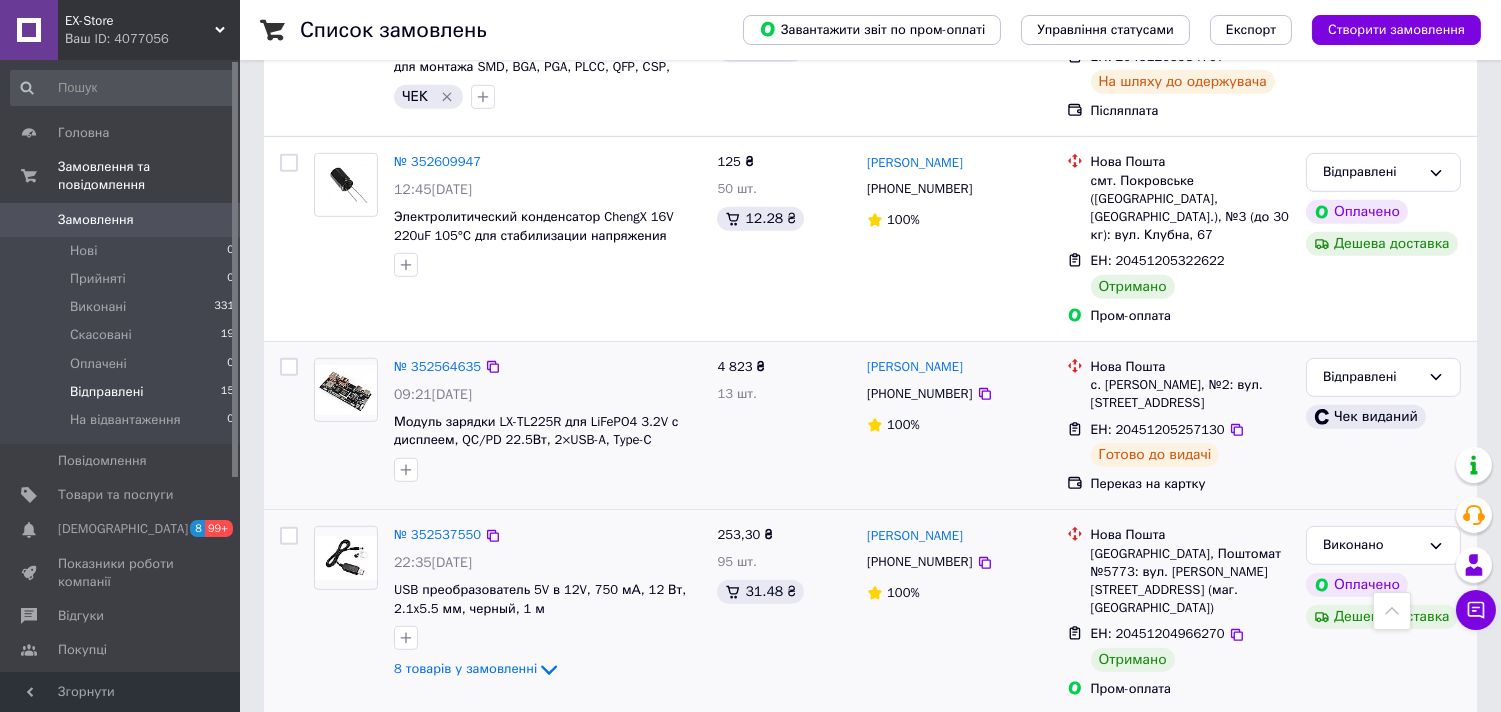 scroll, scrollTop: 1920, scrollLeft: 0, axis: vertical 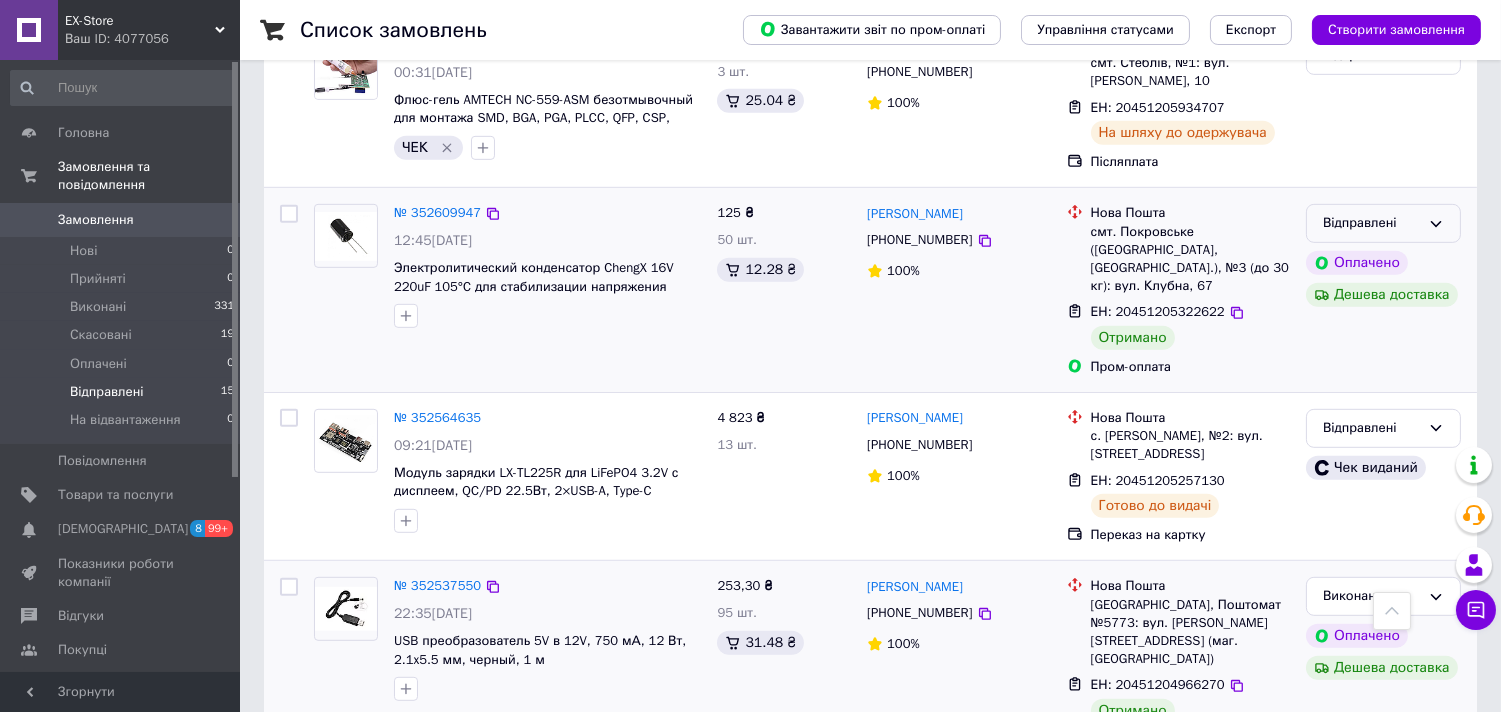 click on "Відправлені" at bounding box center (1383, 223) 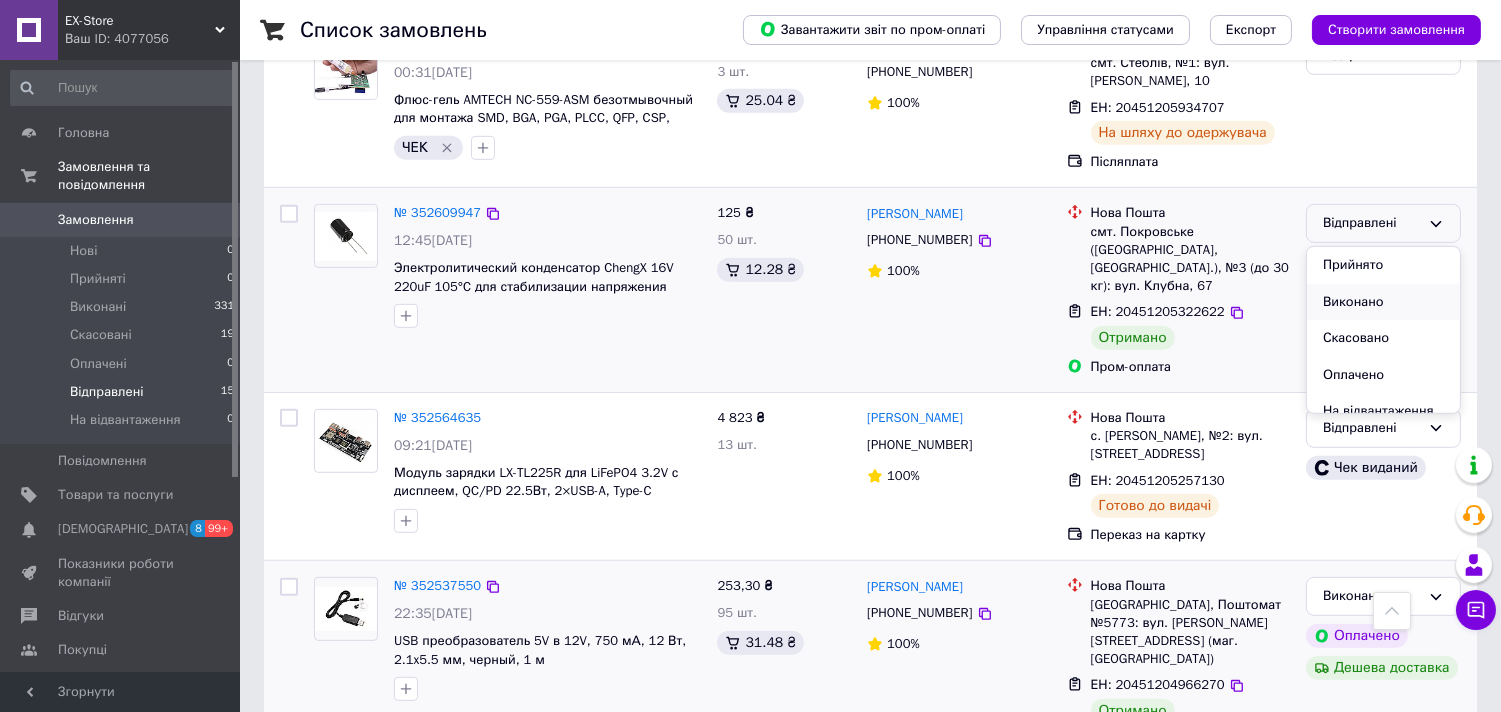 click on "Виконано" at bounding box center (1383, 302) 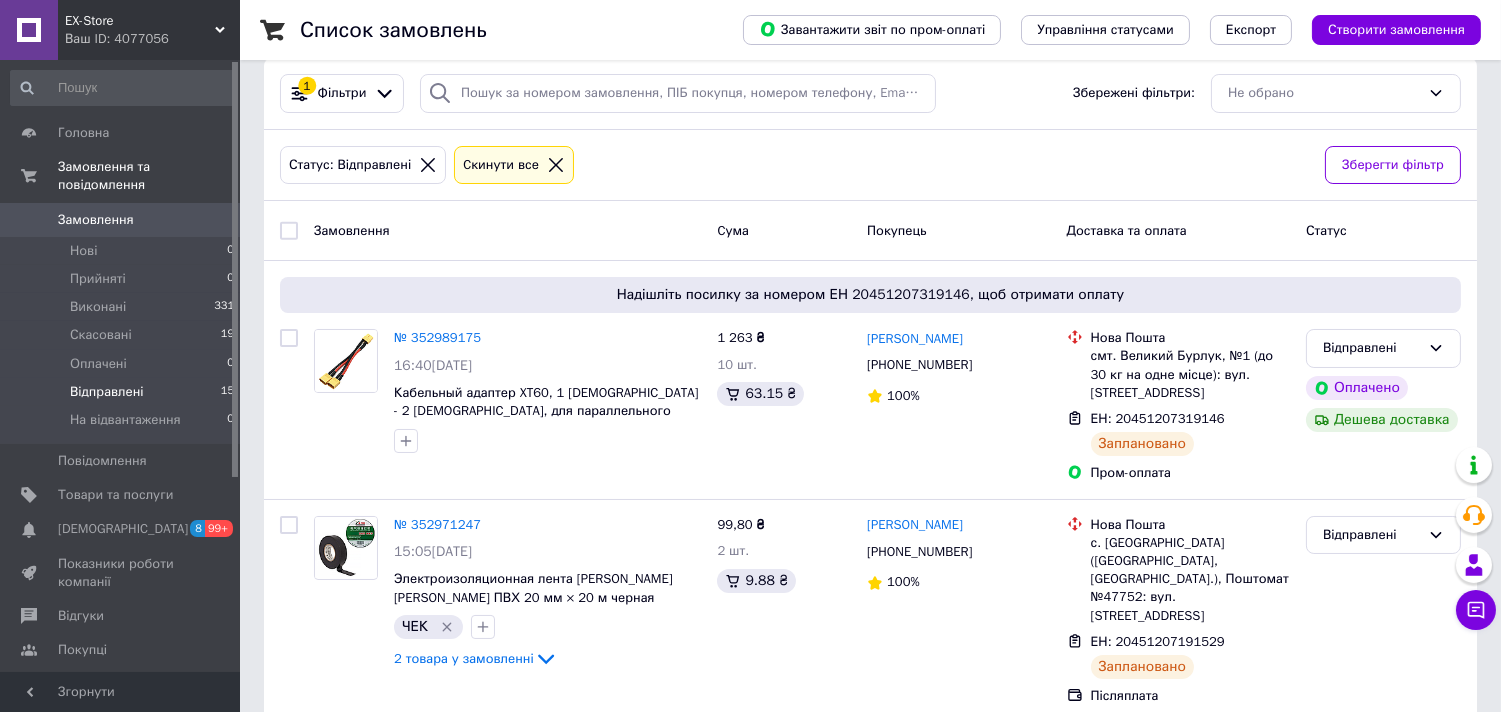scroll, scrollTop: 0, scrollLeft: 0, axis: both 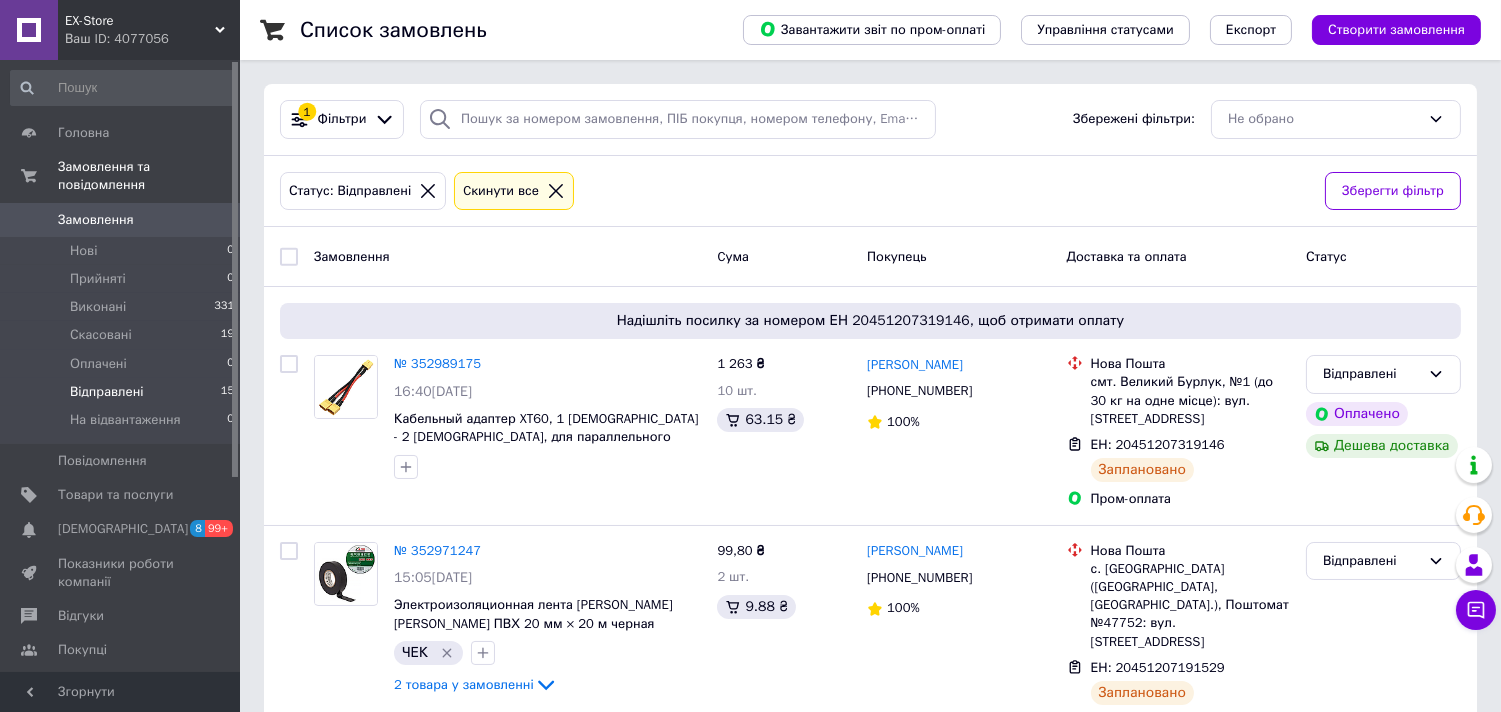 click on "Список замовлень   Завантажити звіт по пром-оплаті Управління статусами Експорт Створити замовлення 1 Фільтри Збережені фільтри: Не обрано Статус: Відправлені Cкинути все Зберегти фільтр Замовлення Cума Покупець Доставка та оплата Статус Надішліть посилку за номером ЕН 20451207319146, щоб отримати оплату № 352989175 16:40, 16.07.2025 Кабельный адаптер XT60, 1 Female - 2 Male, для параллельного подключения аккумуляторов, 60А, 10 см 1 263 ₴ 10 шт. 63.15 ₴ Олександр Беляк +380967790090 100% Нова Пошта смт. Великий Бурлук, №1 (до 30 кг на одне місце): вул. Паркова, 27 ЕН: 20451207319146 Заплановано Пром-оплата ЧЕК" at bounding box center [870, 1670] 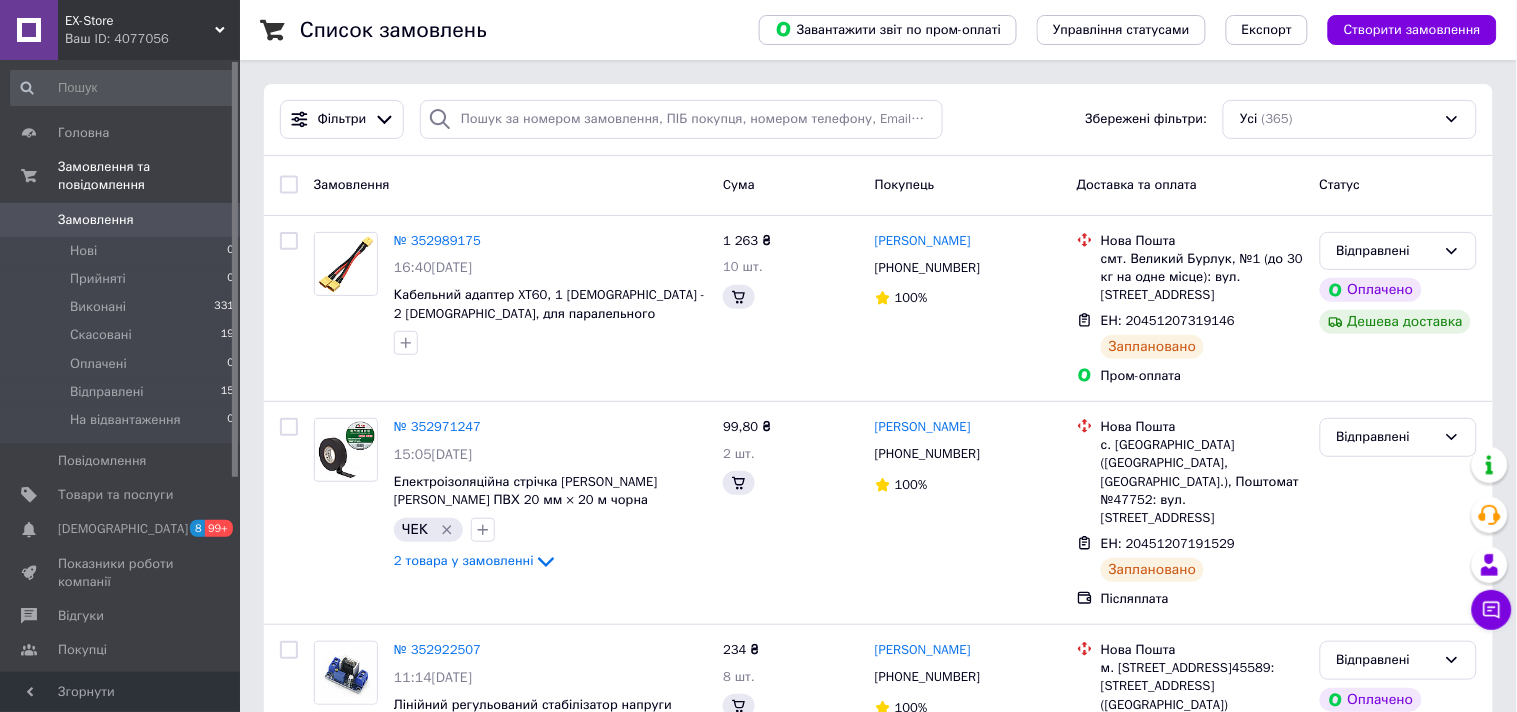 click on "Список замовлень   Завантажити звіт по пром-оплаті Управління статусами Експорт Створити замовлення Фільтри Збережені фільтри: Усі (365) Замовлення Cума Покупець Доставка та оплата Статус № 352989175 16:40, 16.07.2025 Кабельний адаптер XT60, 1 Female - 2 Male, для паралельного підключення акумуляторів, 60А, 10 см 1 263 ₴ 10 шт. Олександр Беляк +380967790090 100% Нова Пошта смт. Великий Бурлук, №1 (до 30 кг на одне місце): вул. Паркова, 27 ЕН: 20451207319146 Заплановано Пром-оплата Відправлені Оплачено Дешева доставка № 352971247 15:05, 16.07.2025 Електроізоляційна стрічка Yong Xing Wang ПВХ 20 мм × 20 м чорна ЧЕК   99,80 ₴ 100% 1" at bounding box center [878, 9797] 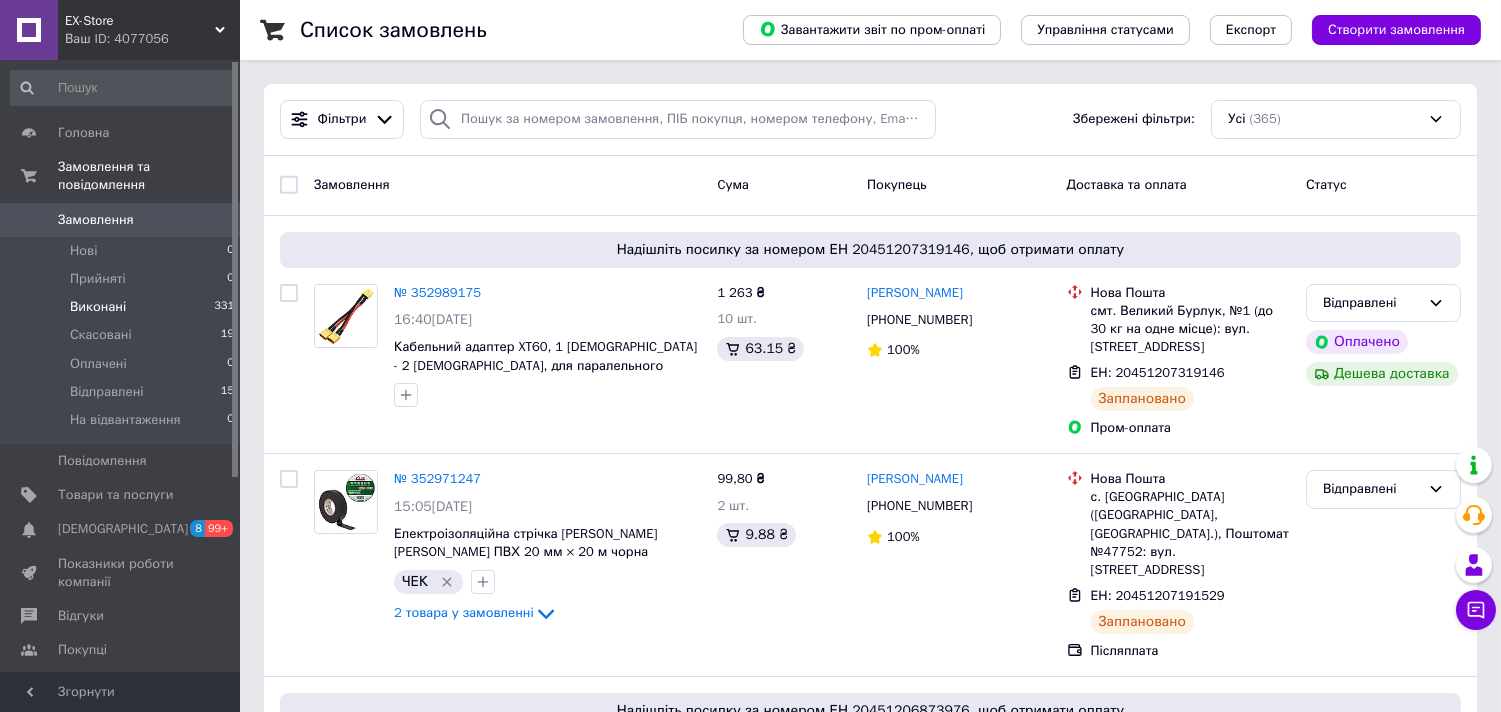 click on "Виконані" at bounding box center [98, 307] 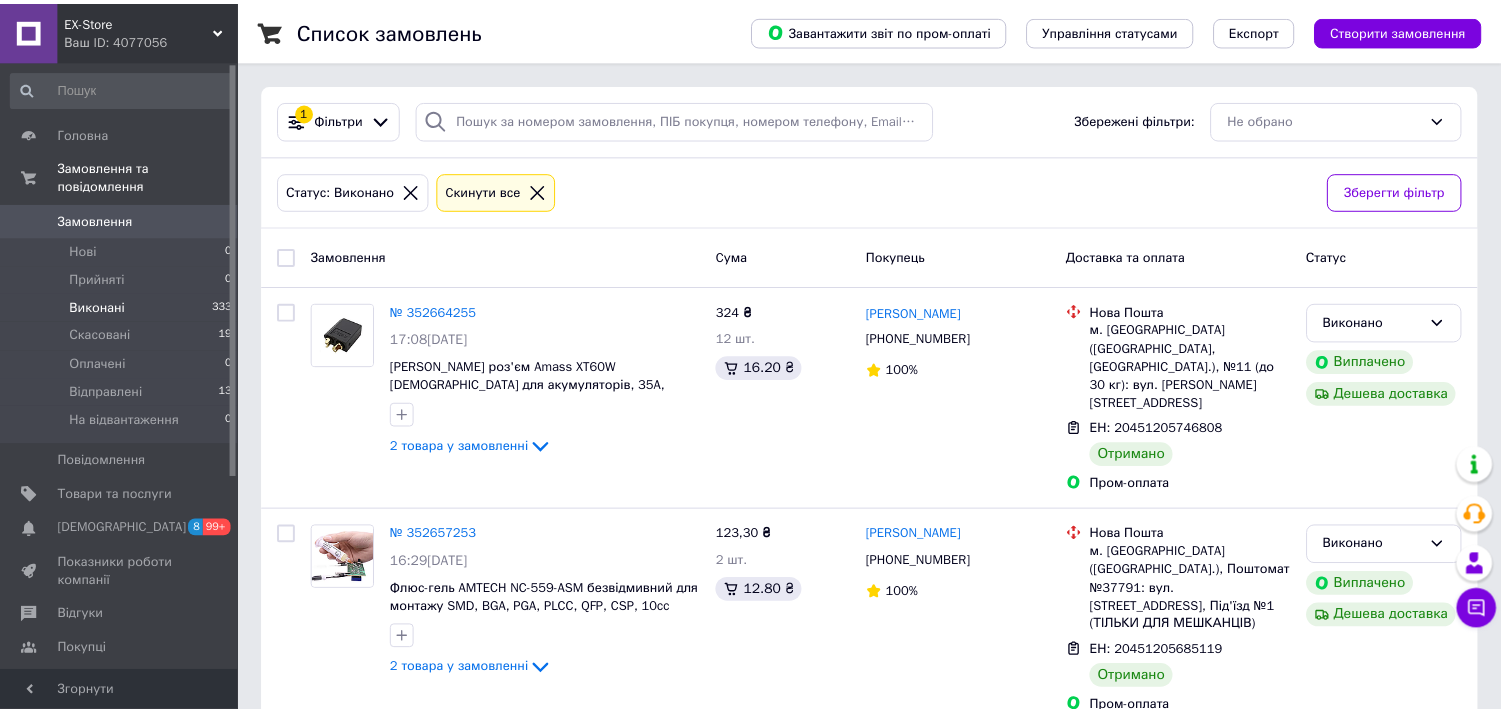 scroll, scrollTop: 0, scrollLeft: 0, axis: both 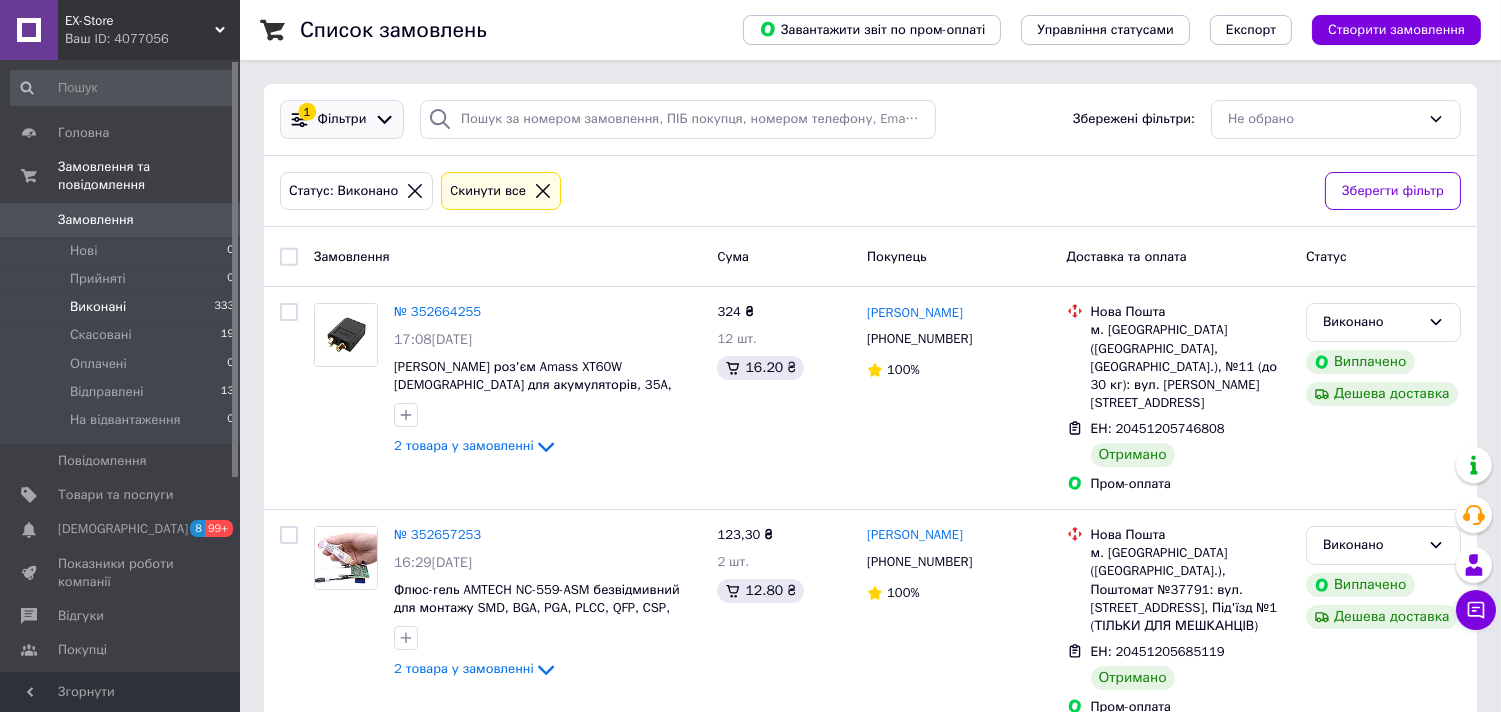 click 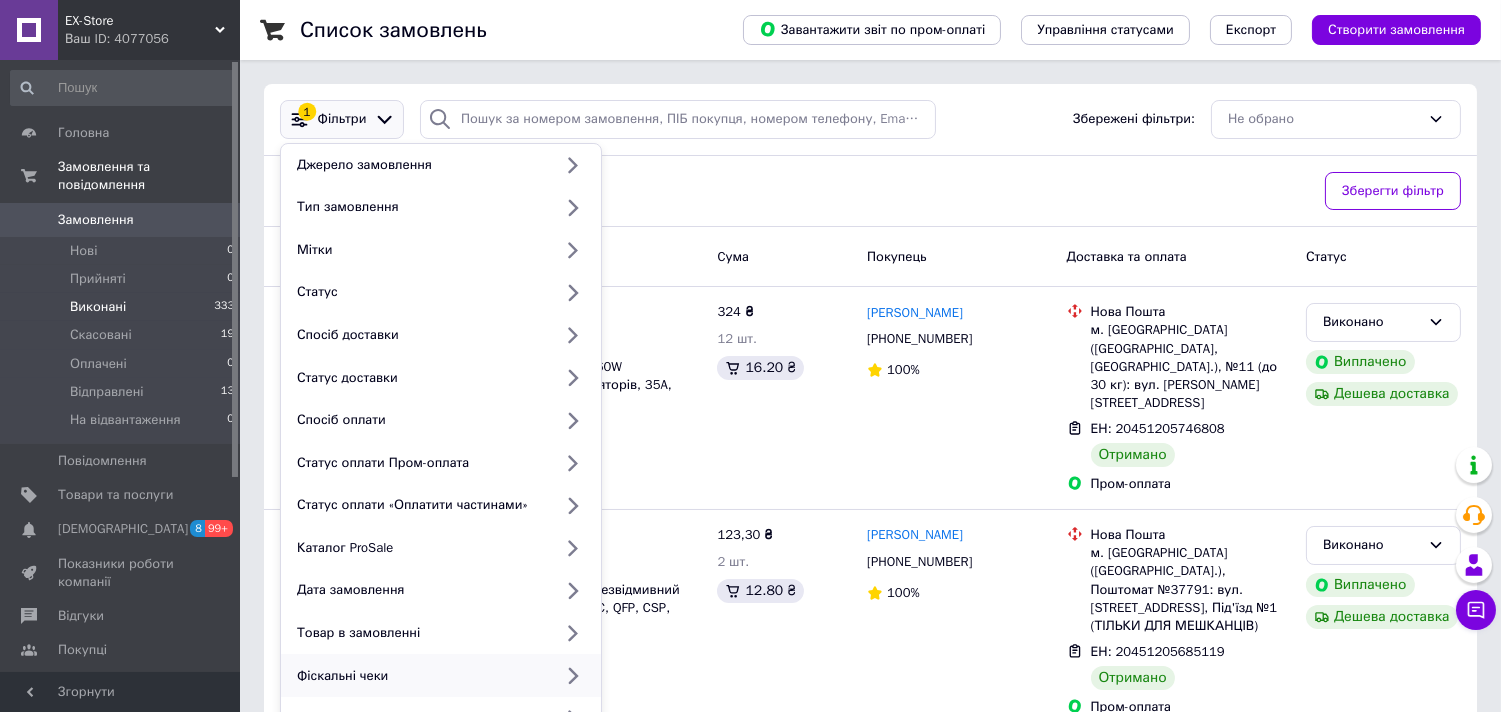 click on "Фіскальні чеки" at bounding box center (420, 676) 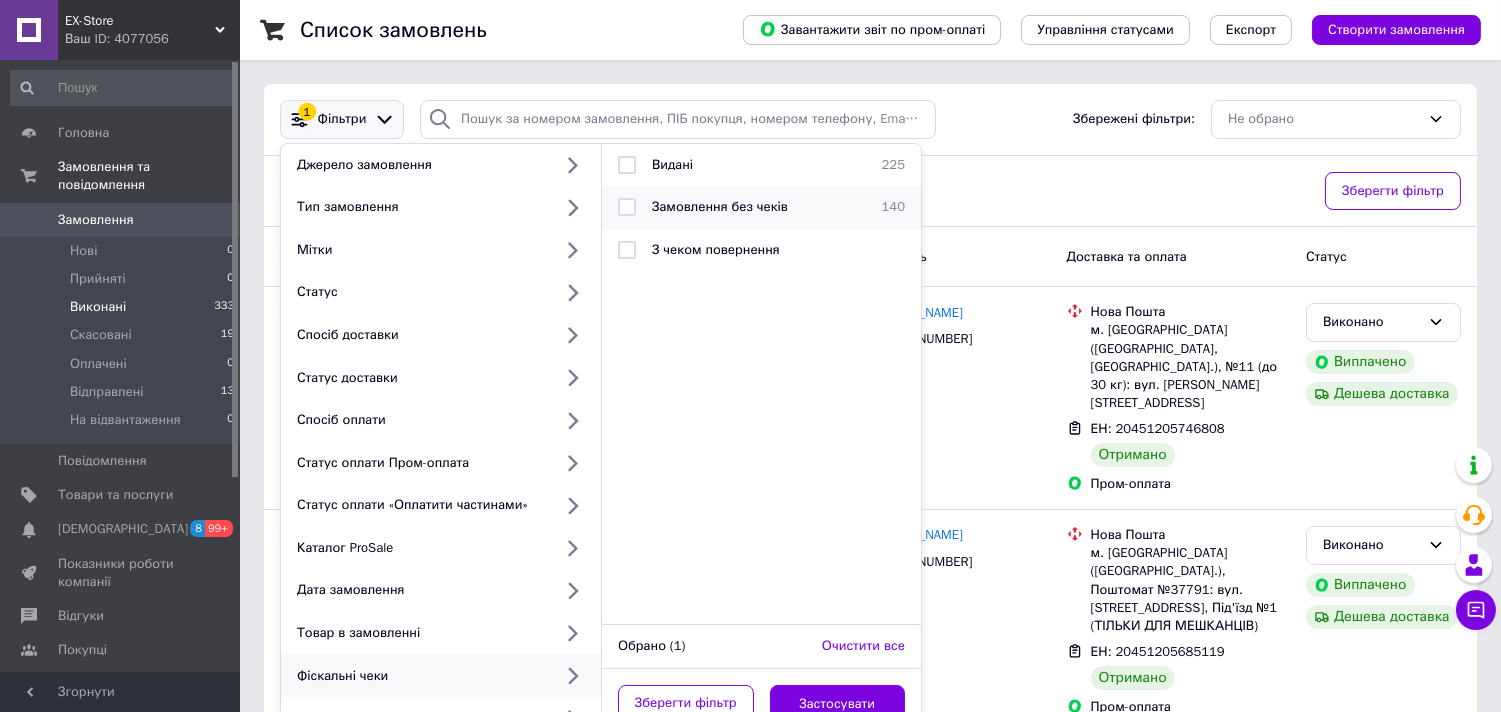 click at bounding box center (627, 207) 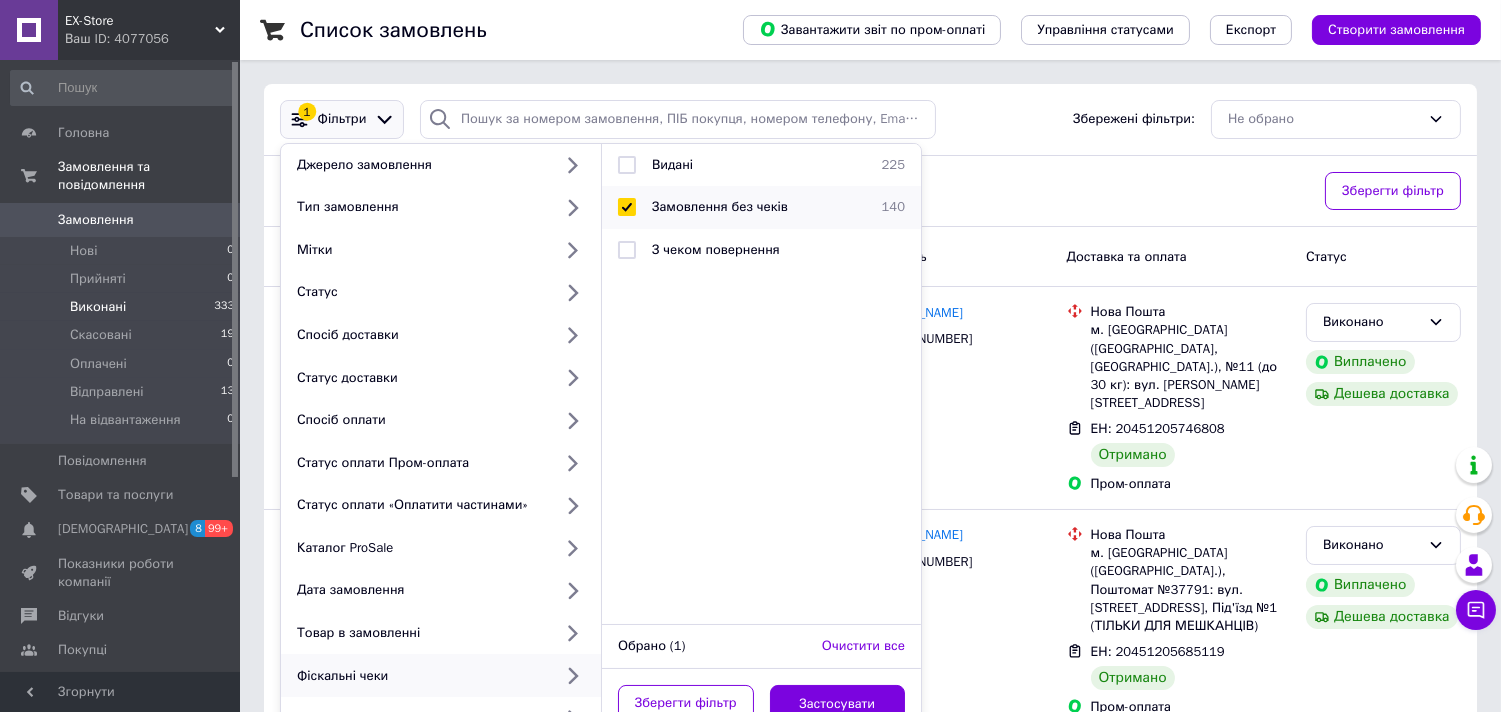 checkbox on "true" 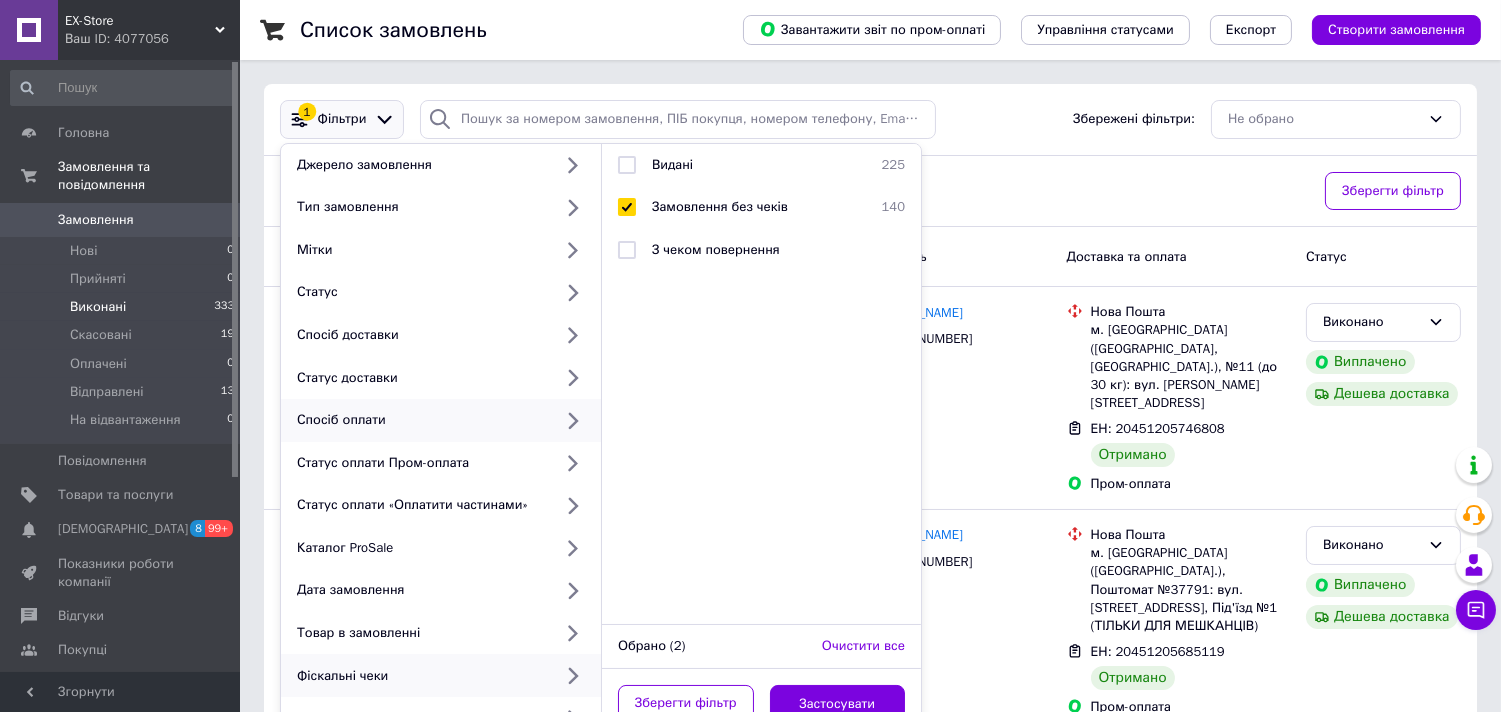 click on "Спосіб оплати" at bounding box center [420, 420] 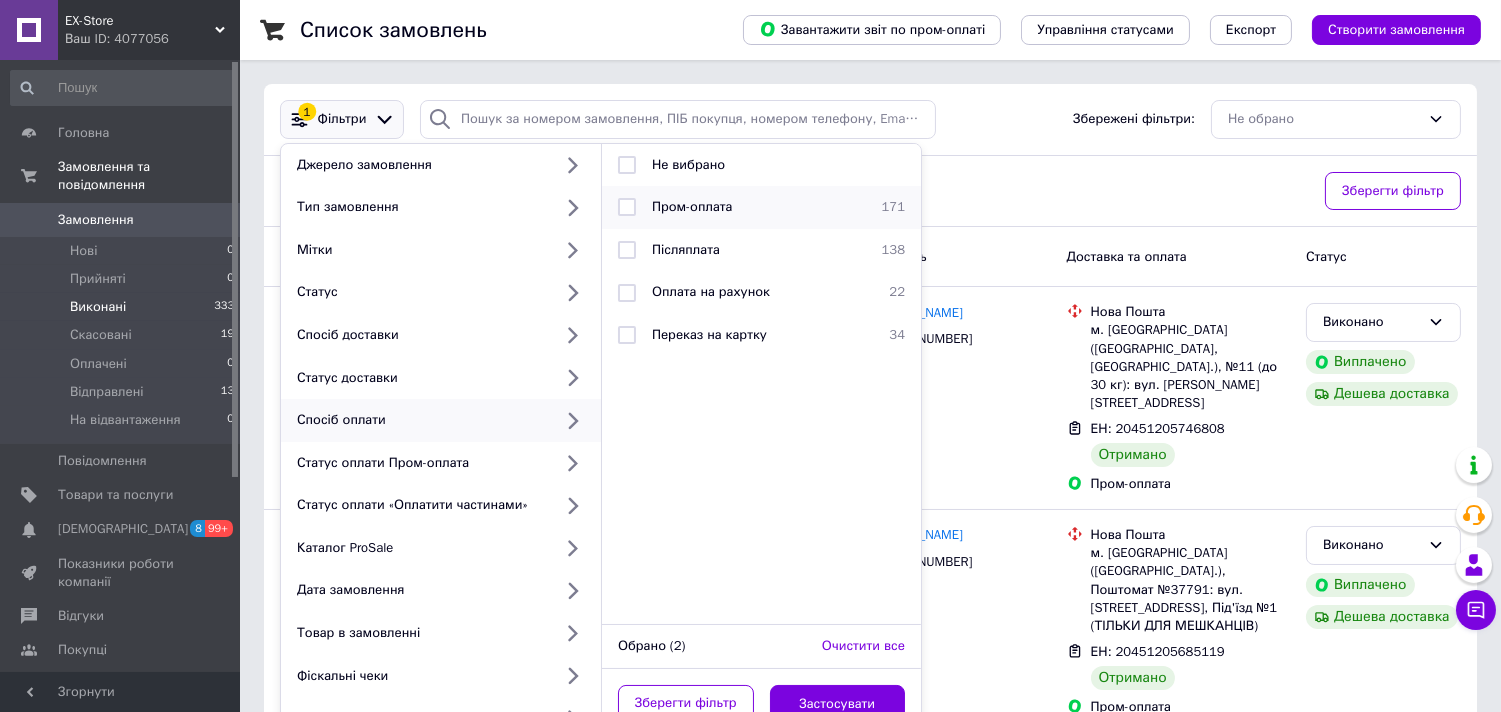 click at bounding box center (627, 207) 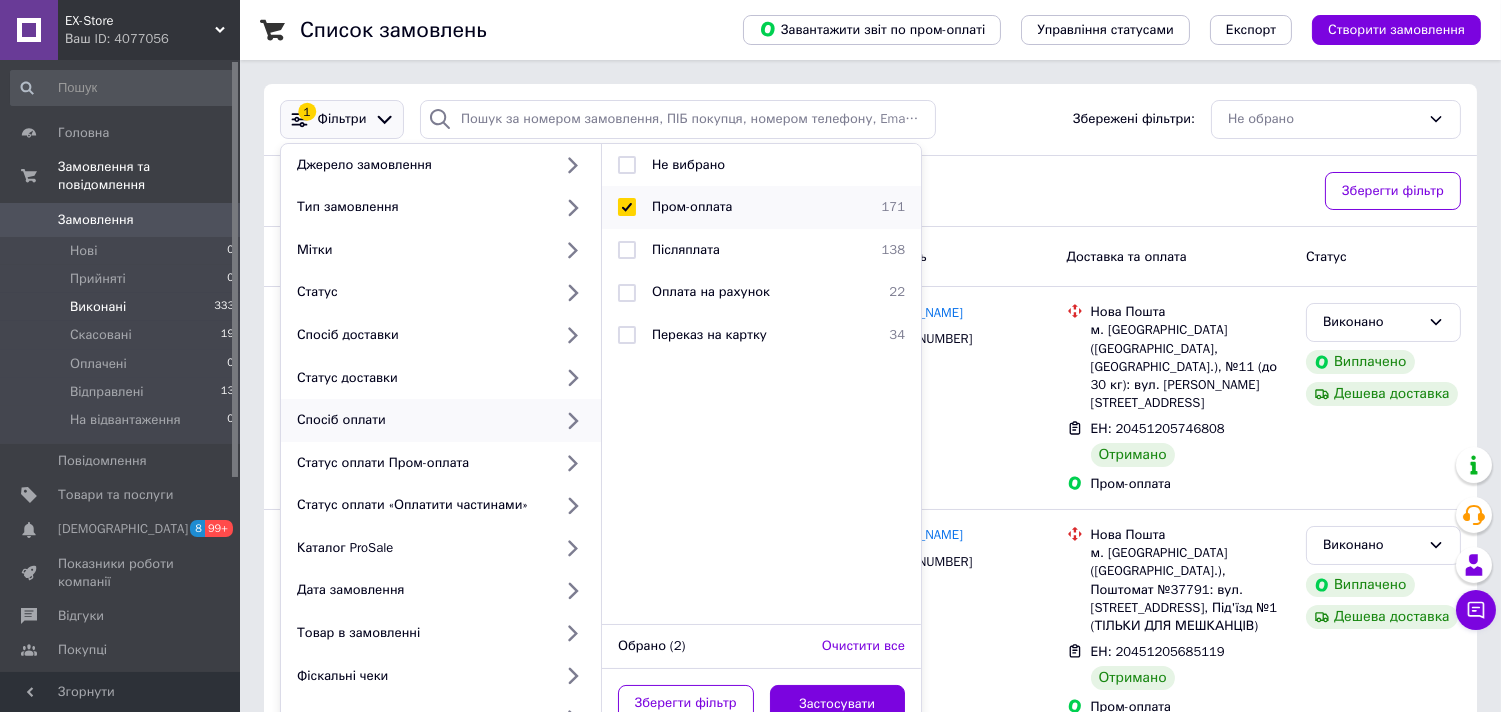 checkbox on "true" 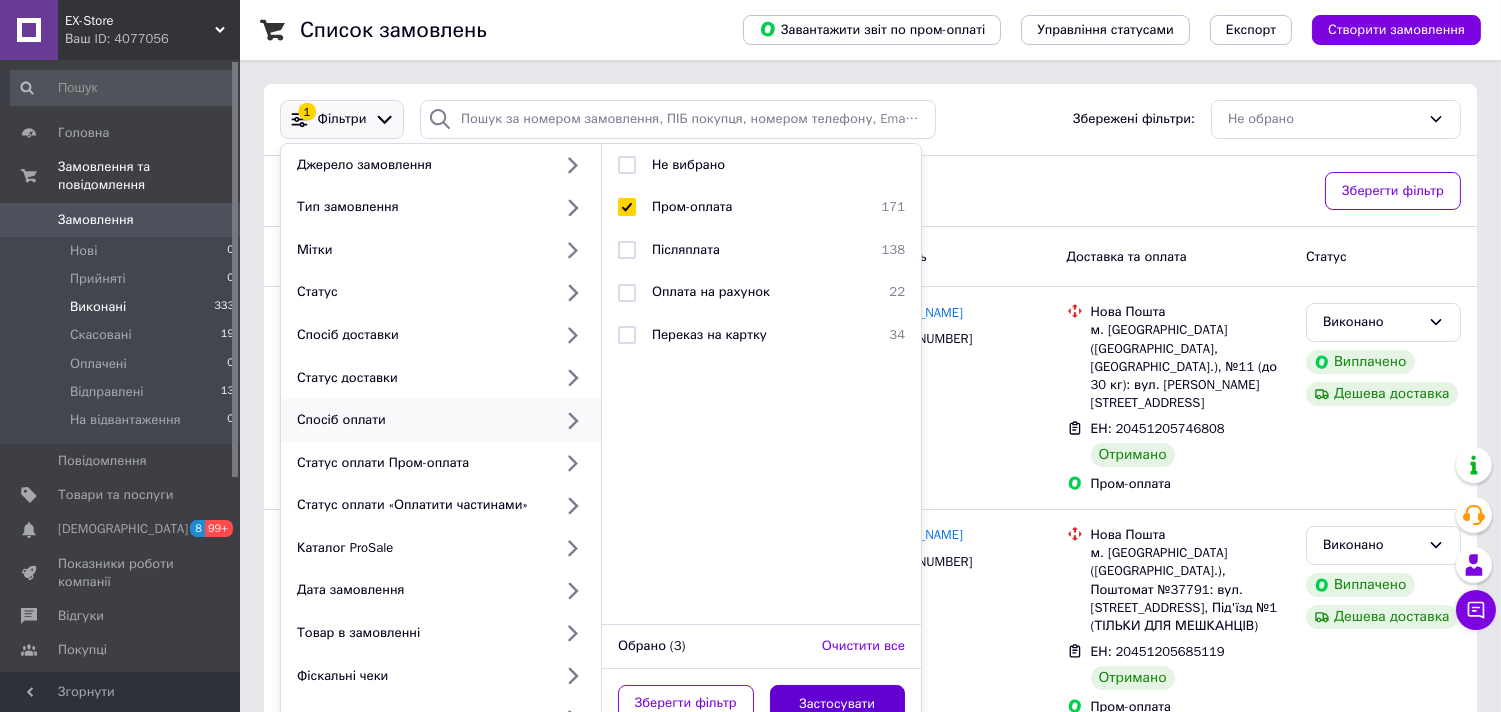 click on "Застосувати" at bounding box center [838, 704] 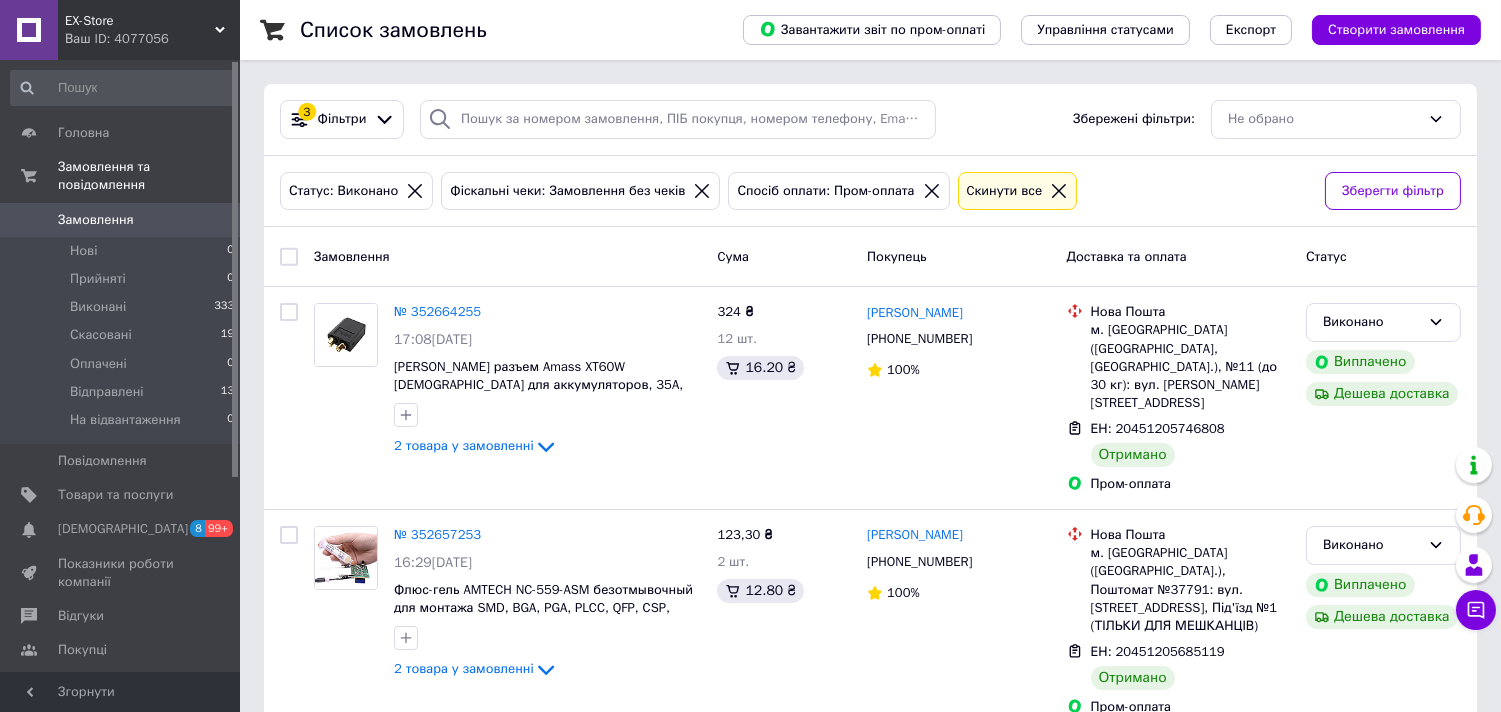 click on "Список замовлень   Завантажити звіт по пром-оплаті Управління статусами Експорт Створити замовлення 3 Фільтри Збережені фільтри: Не обрано Статус: Виконано Фіскальні чеки: Замовлення без чеків Спосіб оплати: Пром-оплата Cкинути все Зберегти фільтр Замовлення Cума Покупець Доставка та оплата Статус № 352664255 17:08, 14.07.2025 Силовой разъем Amass XT60W male для аккумуляторов, 35A, герметичный, черный 2 товара у замовленні 324 ₴ 12 шт. 16.20 ₴ Василь Драч +380673239124 100% Нова Пошта м. Вишневе (Київська обл., Бучанський р-н.), №11 (до 30 кг): вул. Лесі Українки, 74а ЕН: 20451205746808 Отримано Виконано" at bounding box center (870, 947) 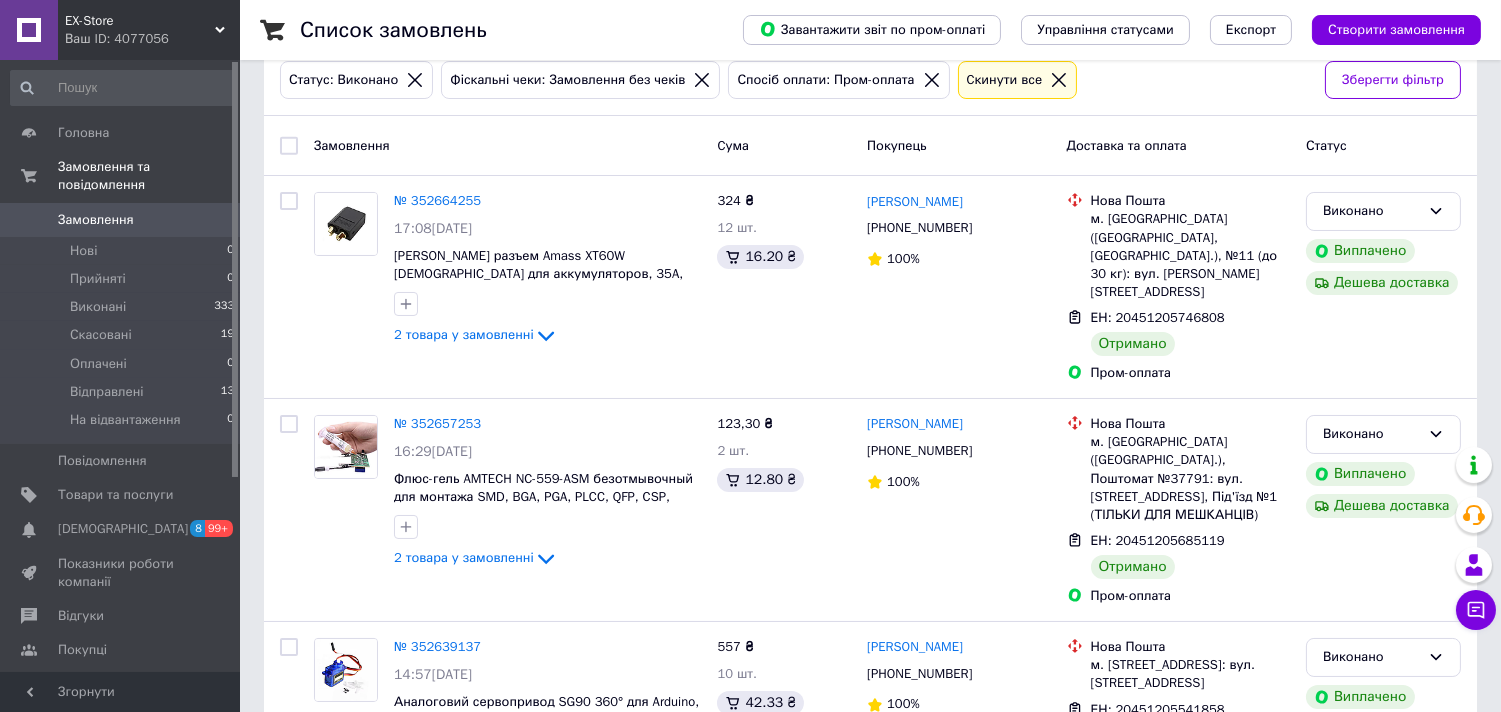 scroll, scrollTop: 0, scrollLeft: 0, axis: both 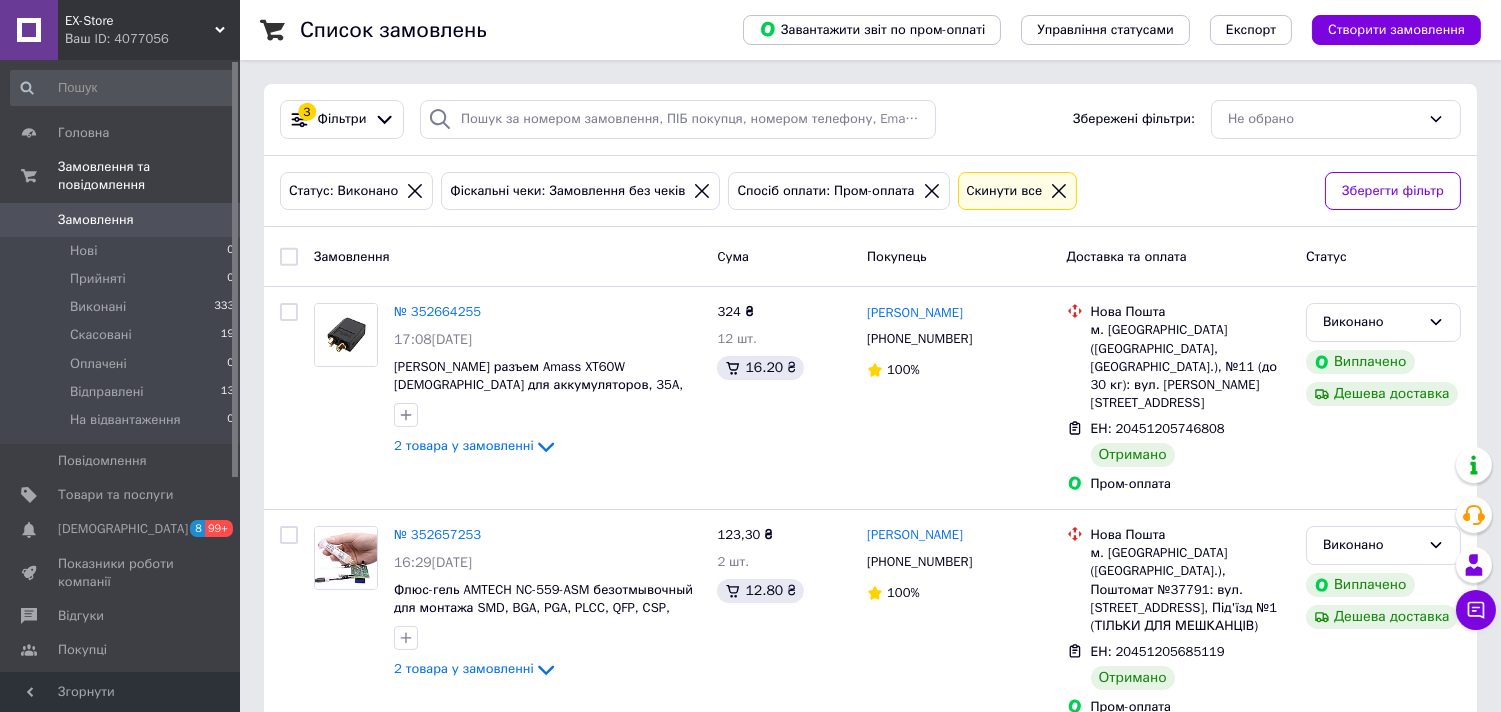 click on "Список замовлень   Завантажити звіт по пром-оплаті Управління статусами Експорт Створити замовлення 3 Фільтри Збережені фільтри: Не обрано Статус: Виконано Фіскальні чеки: Замовлення без чеків Спосіб оплати: Пром-оплата Cкинути все Зберегти фільтр Замовлення Cума Покупець Доставка та оплата Статус № 352664255 17:08, 14.07.2025 Силовой разъем Amass XT60W male для аккумуляторов, 35A, герметичный, черный 2 товара у замовленні 324 ₴ 12 шт. 16.20 ₴ Василь Драч +380673239124 100% Нова Пошта м. Вишневе (Київська обл., Бучанський р-н.), №11 (до 30 кг): вул. Лесі Українки, 74а ЕН: 20451205746808 Отримано Виконано" at bounding box center [870, 947] 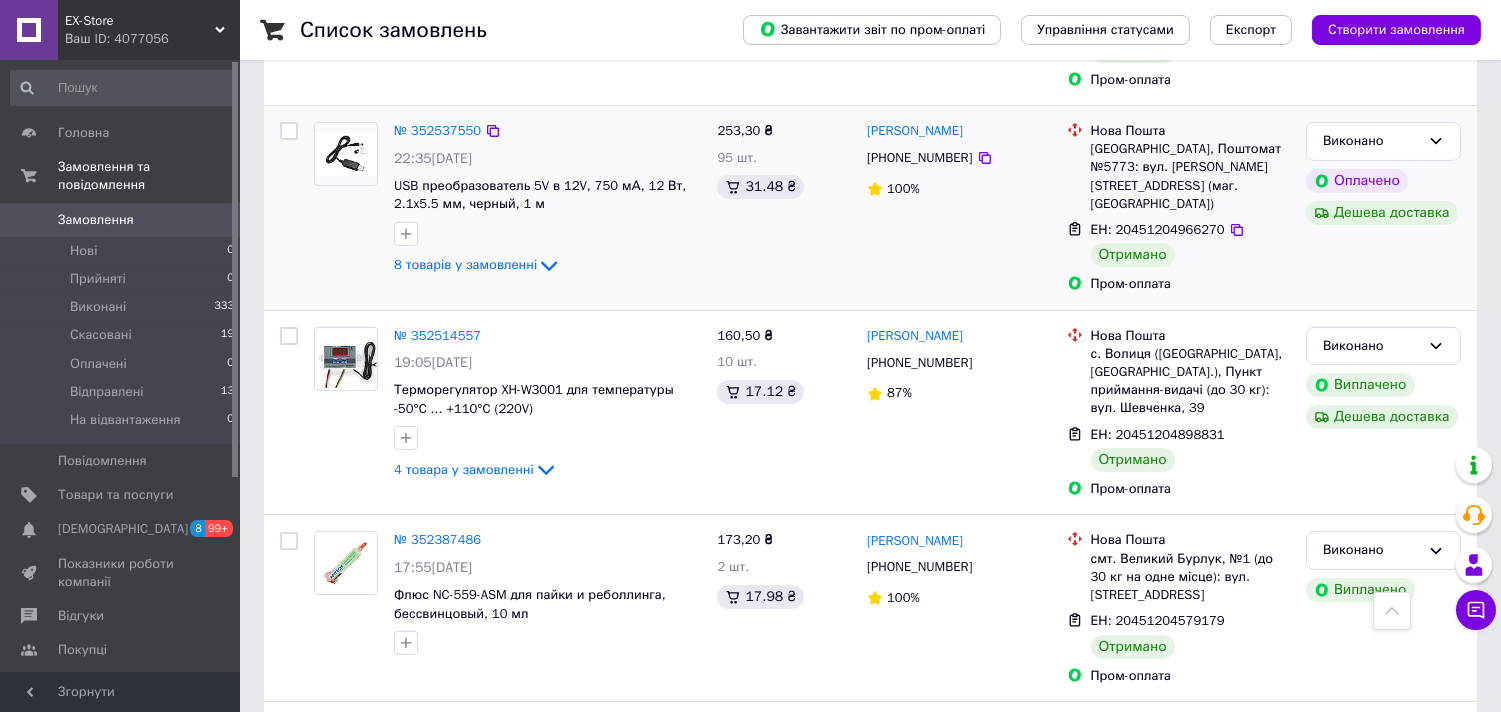 scroll, scrollTop: 1115, scrollLeft: 0, axis: vertical 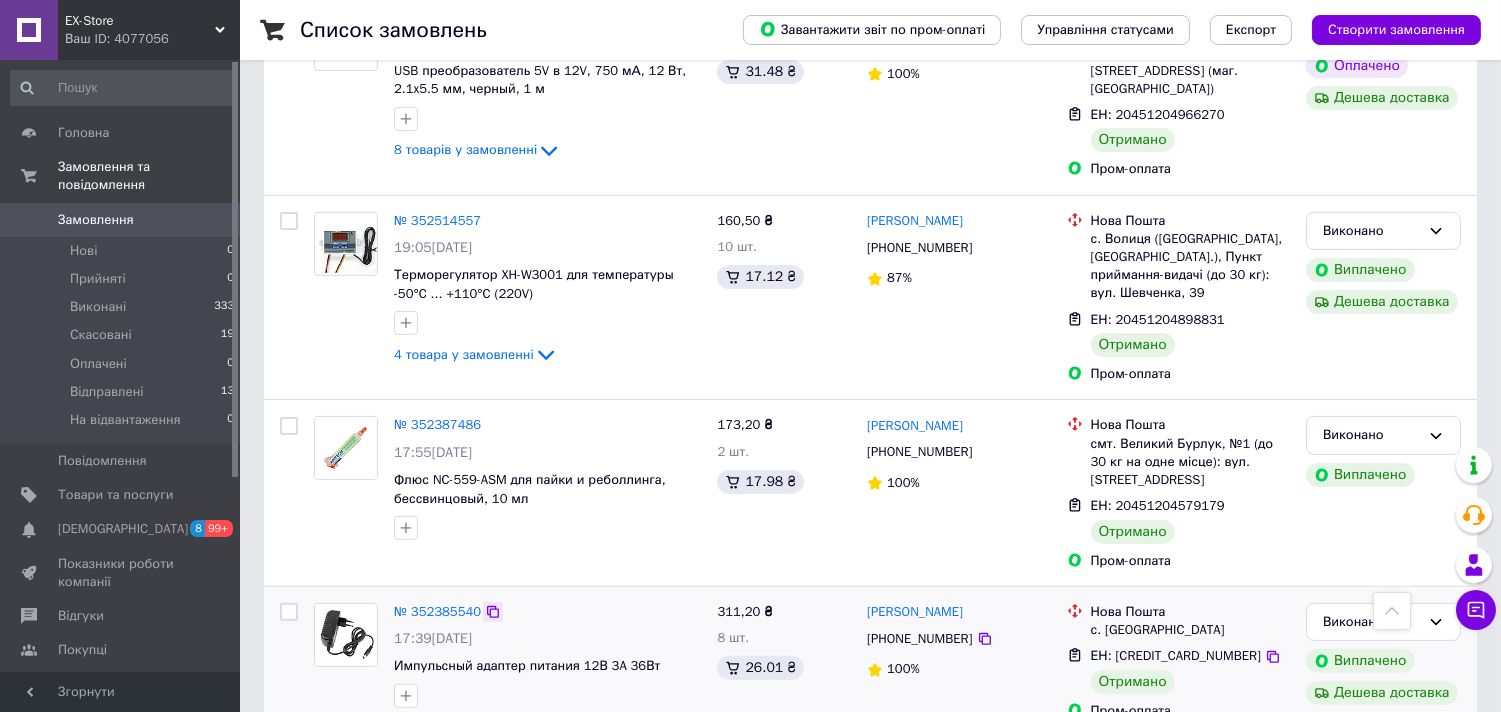 click 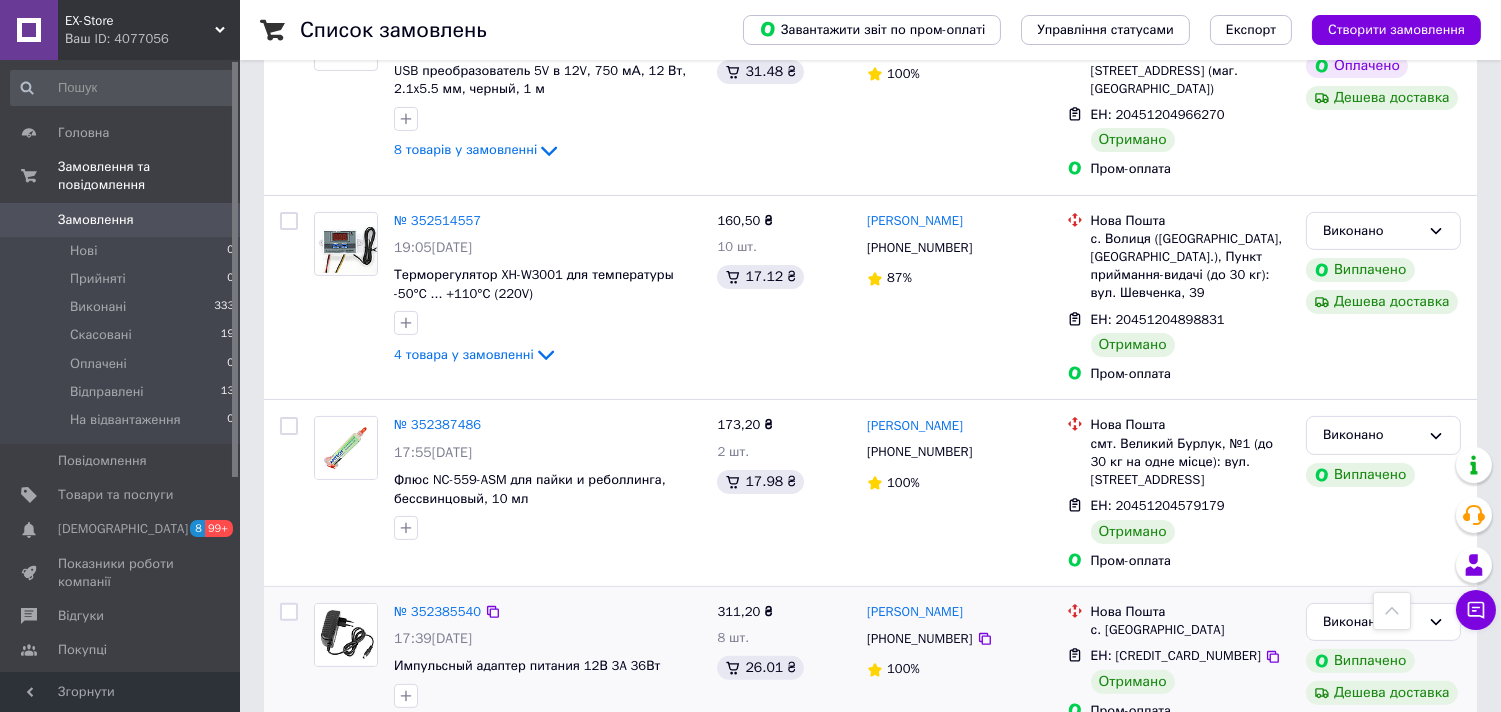 click at bounding box center (289, 612) 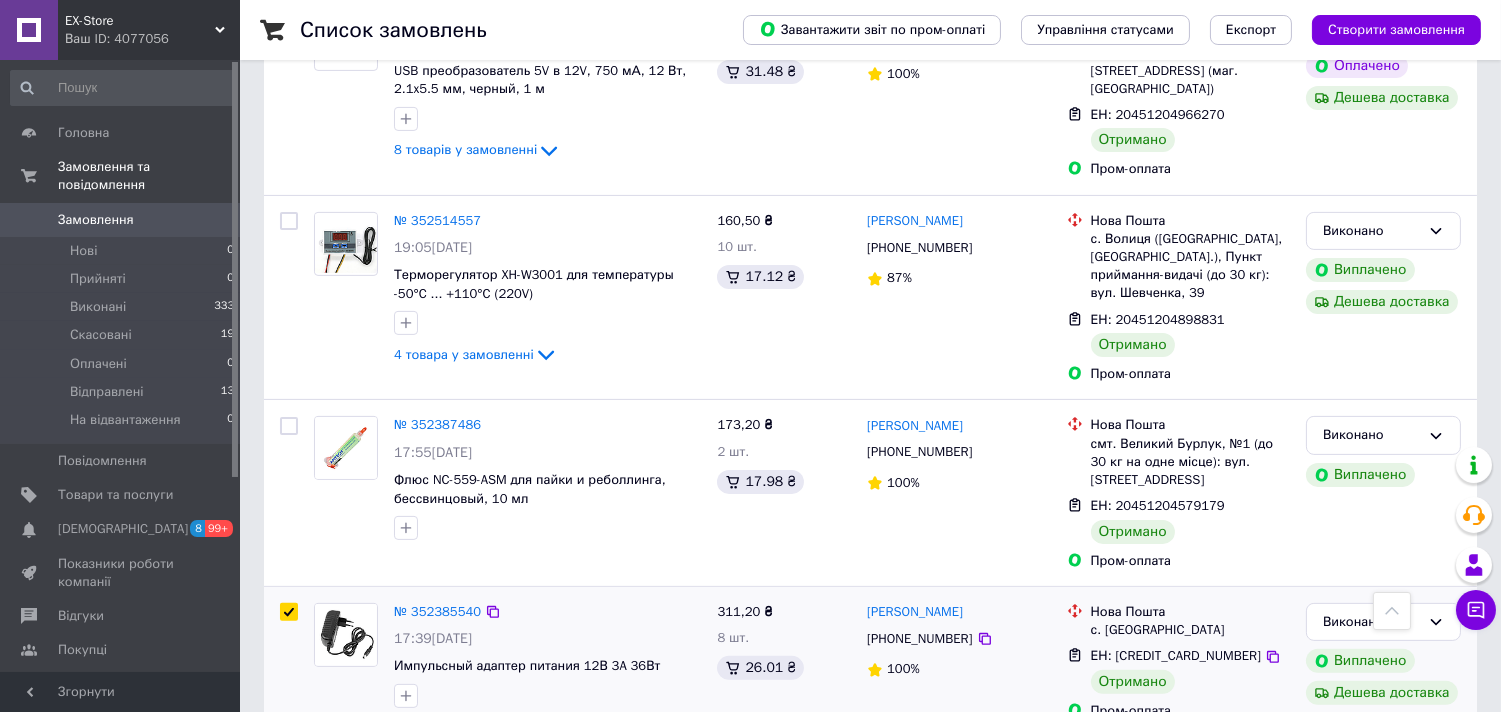 checkbox on "true" 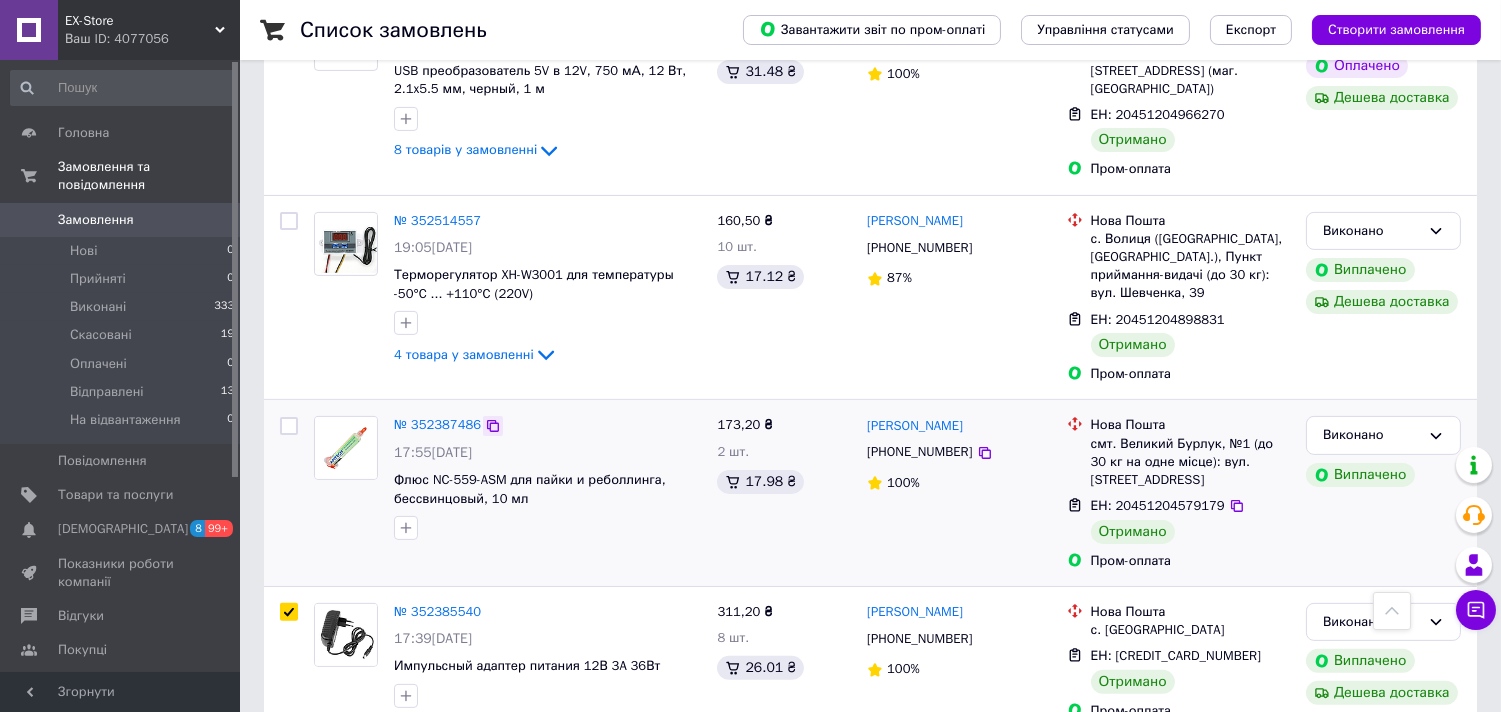 click 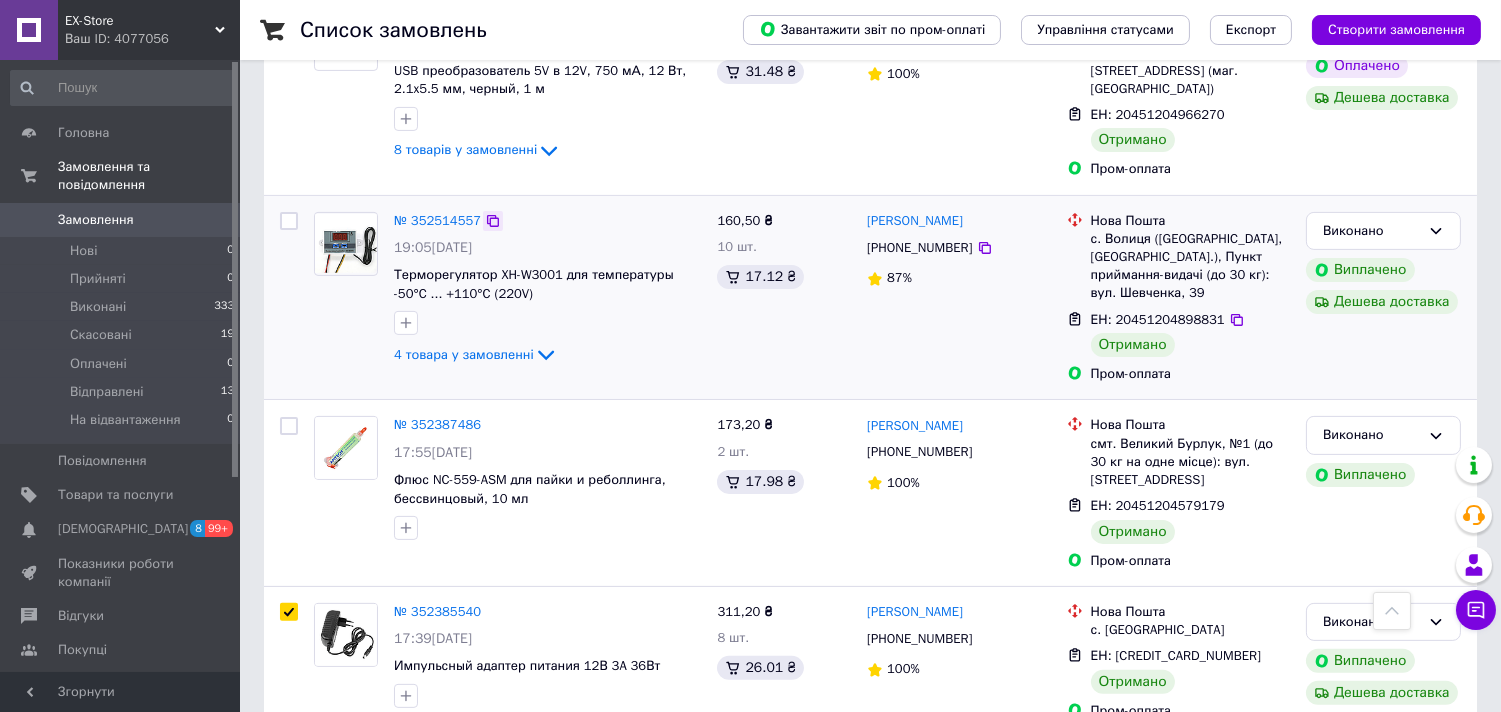 click 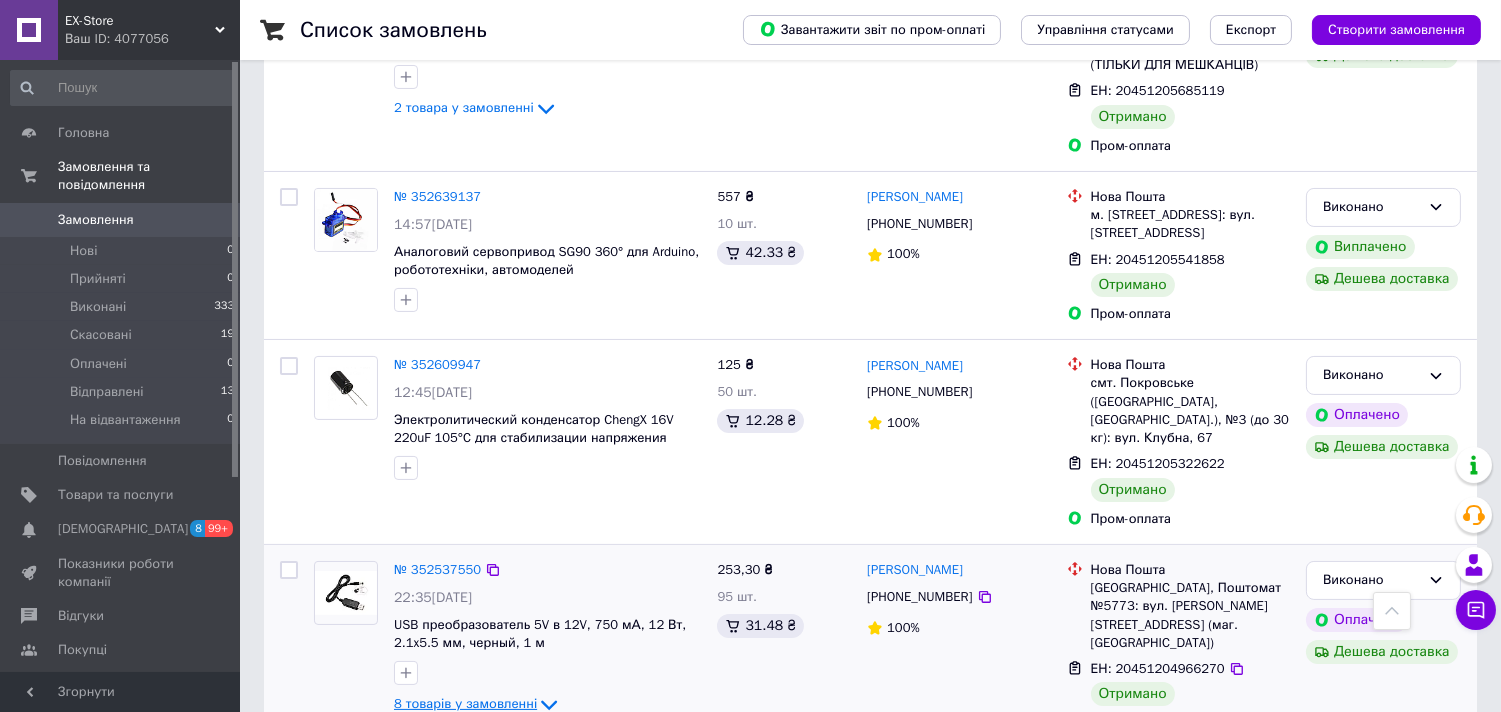 scroll, scrollTop: 560, scrollLeft: 0, axis: vertical 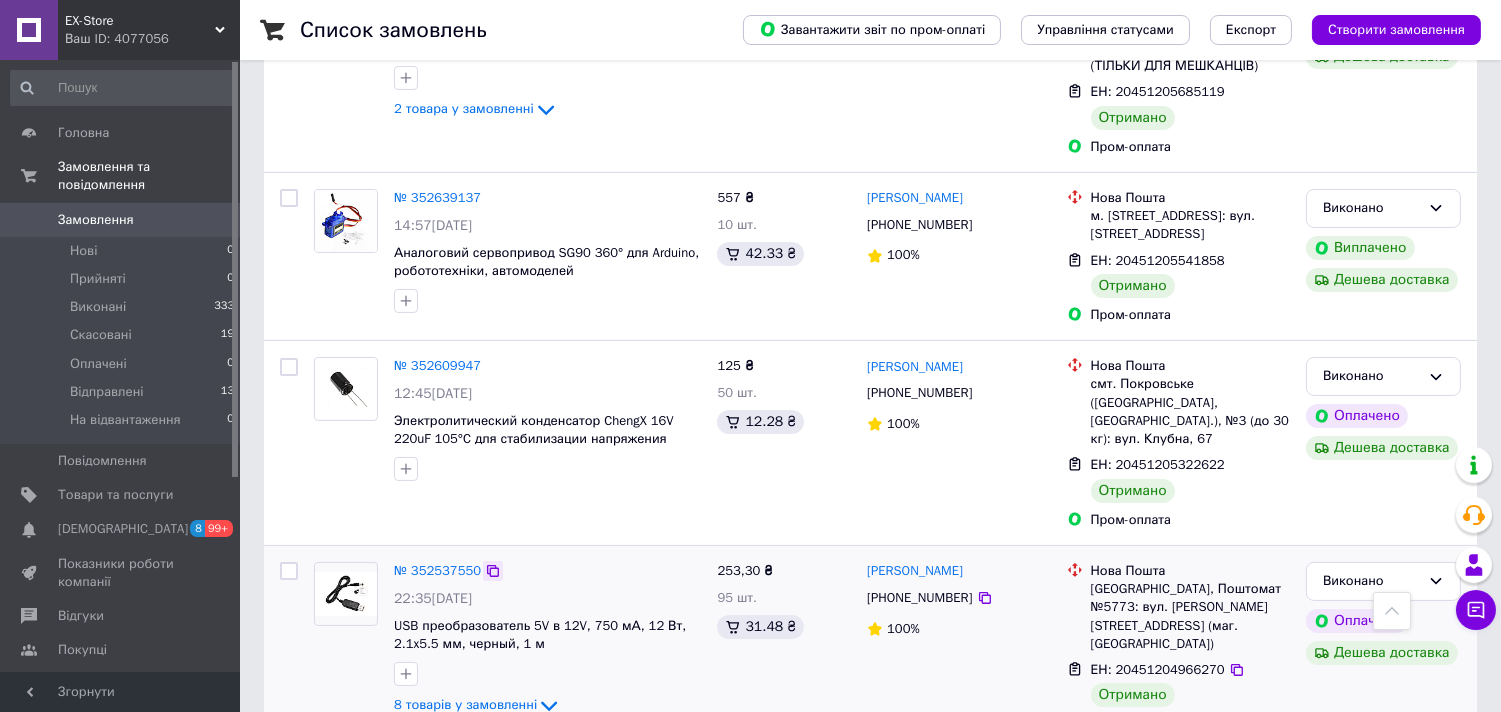 click 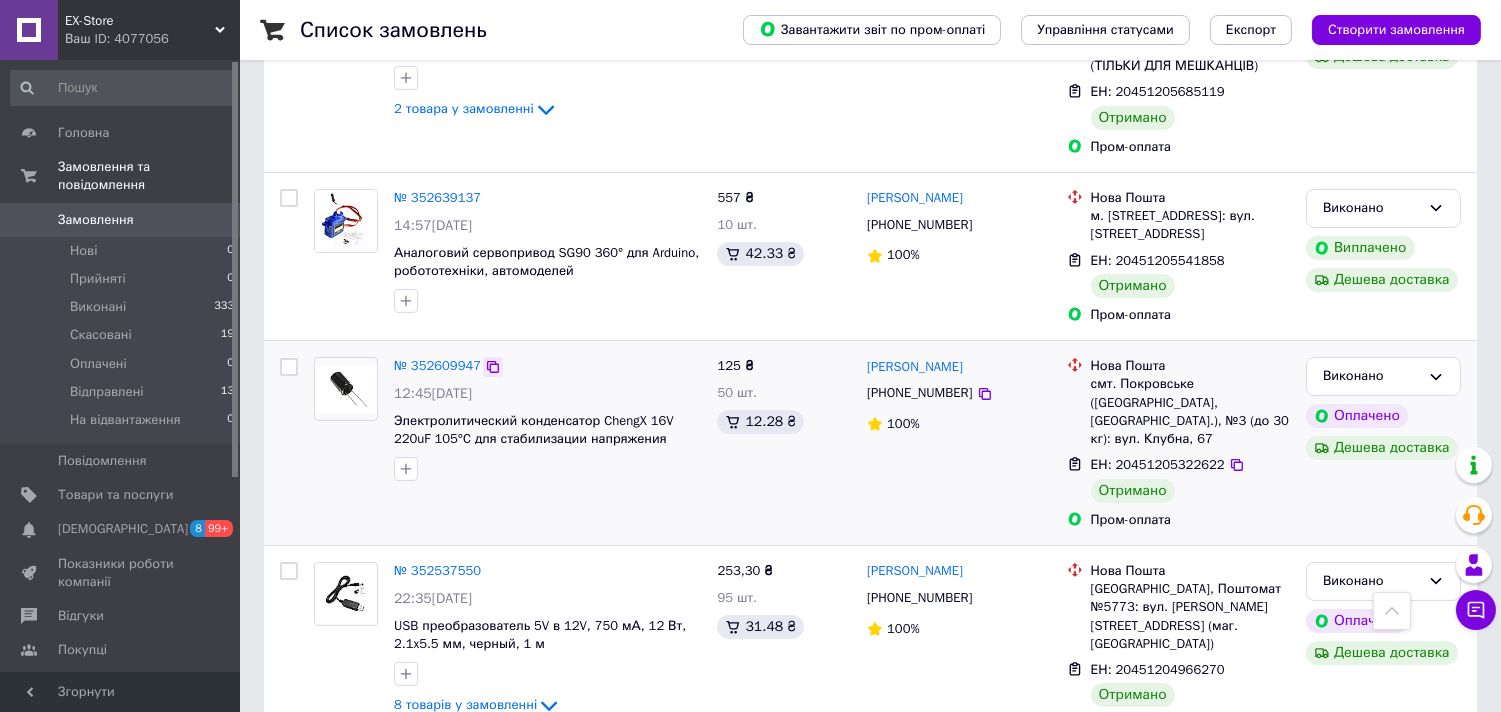 click 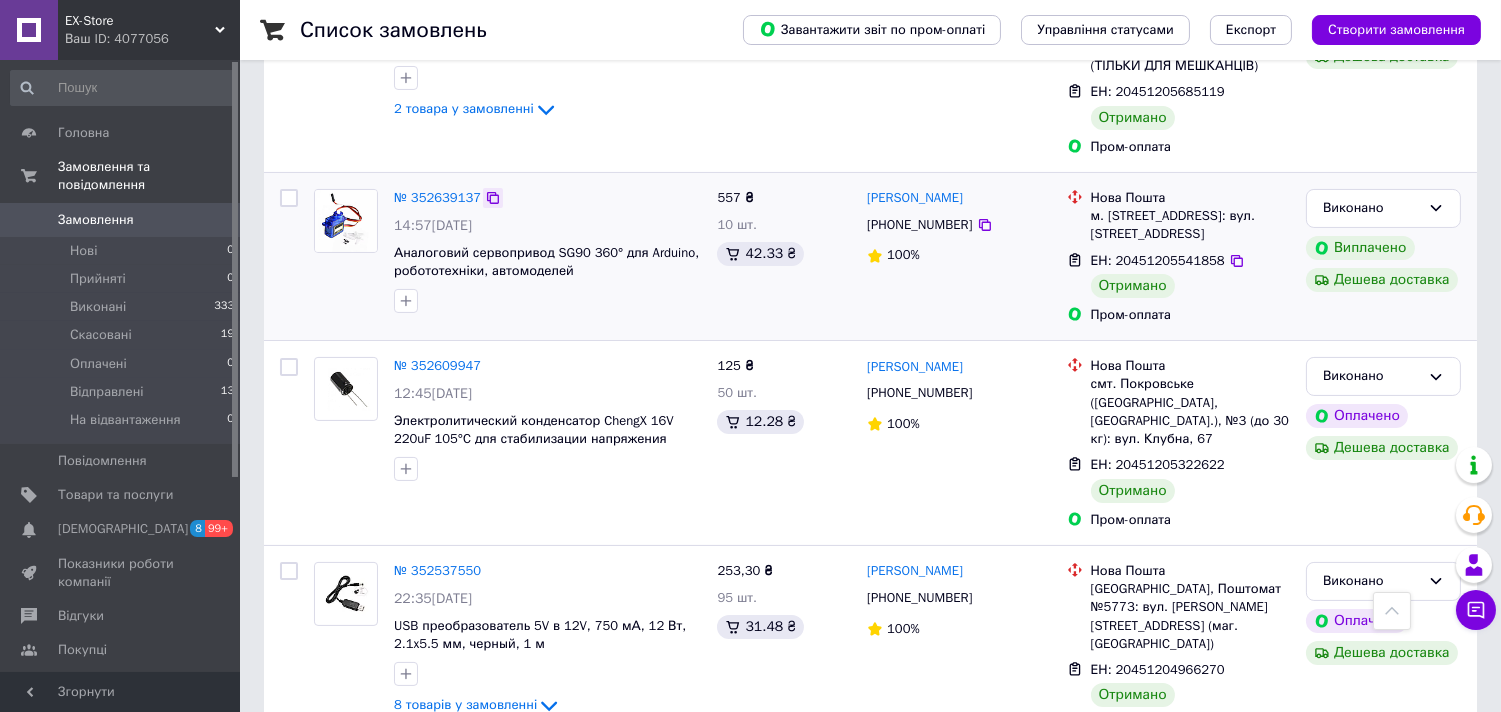 click 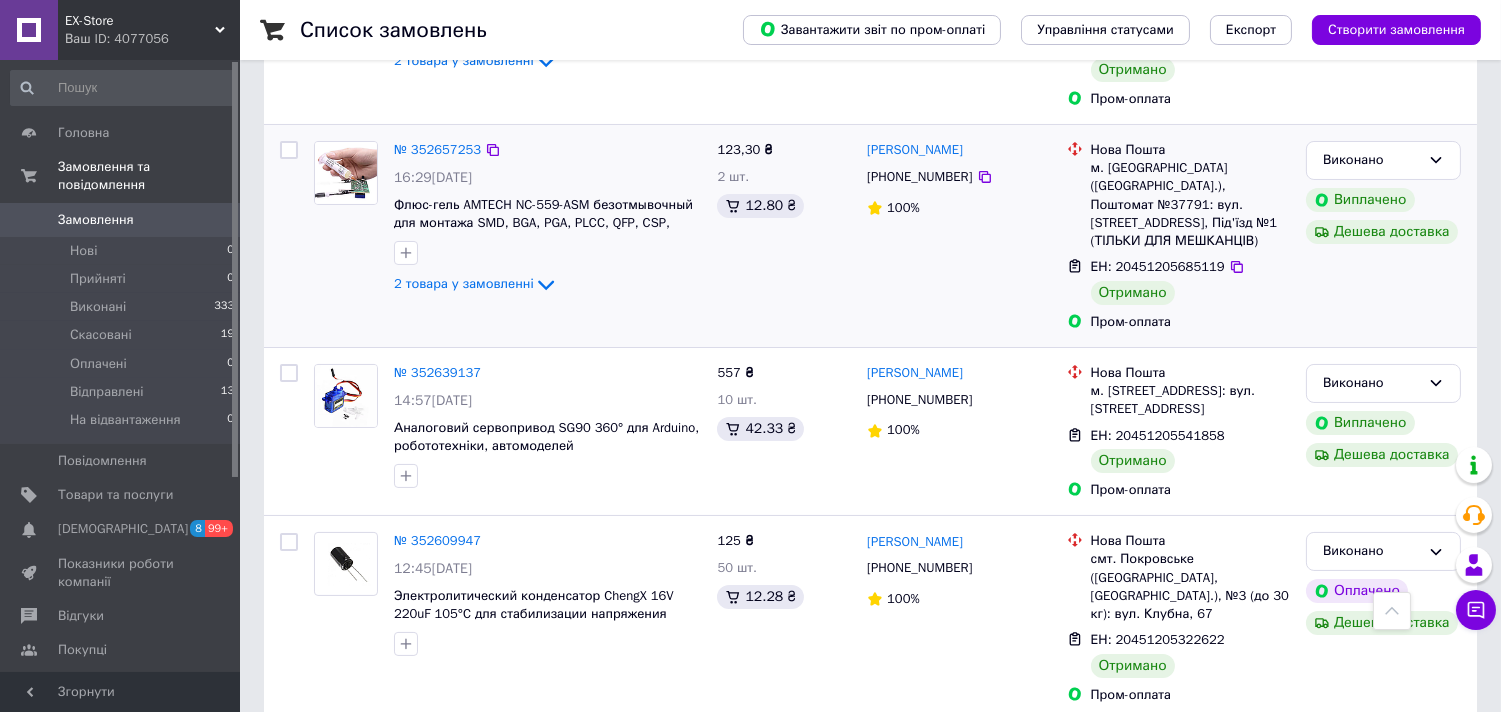 scroll, scrollTop: 337, scrollLeft: 0, axis: vertical 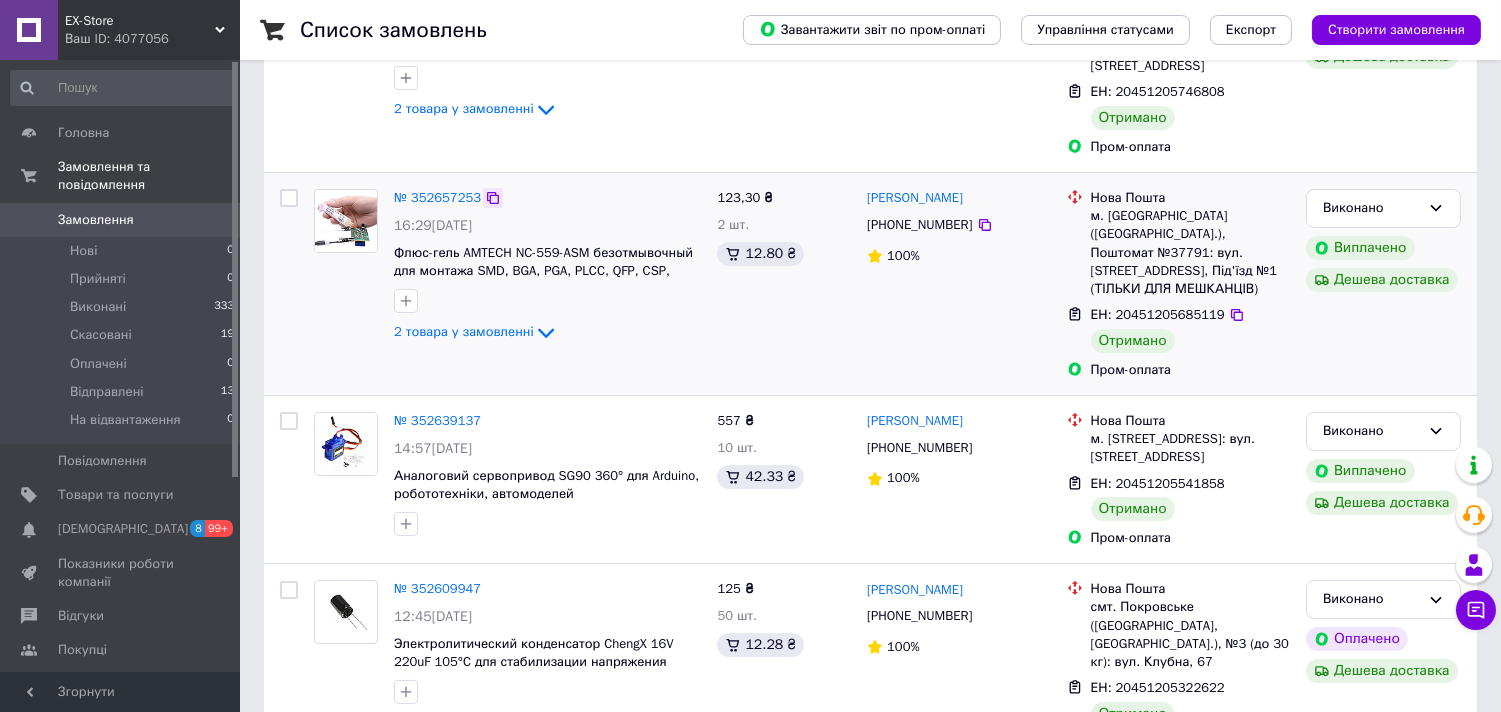 click 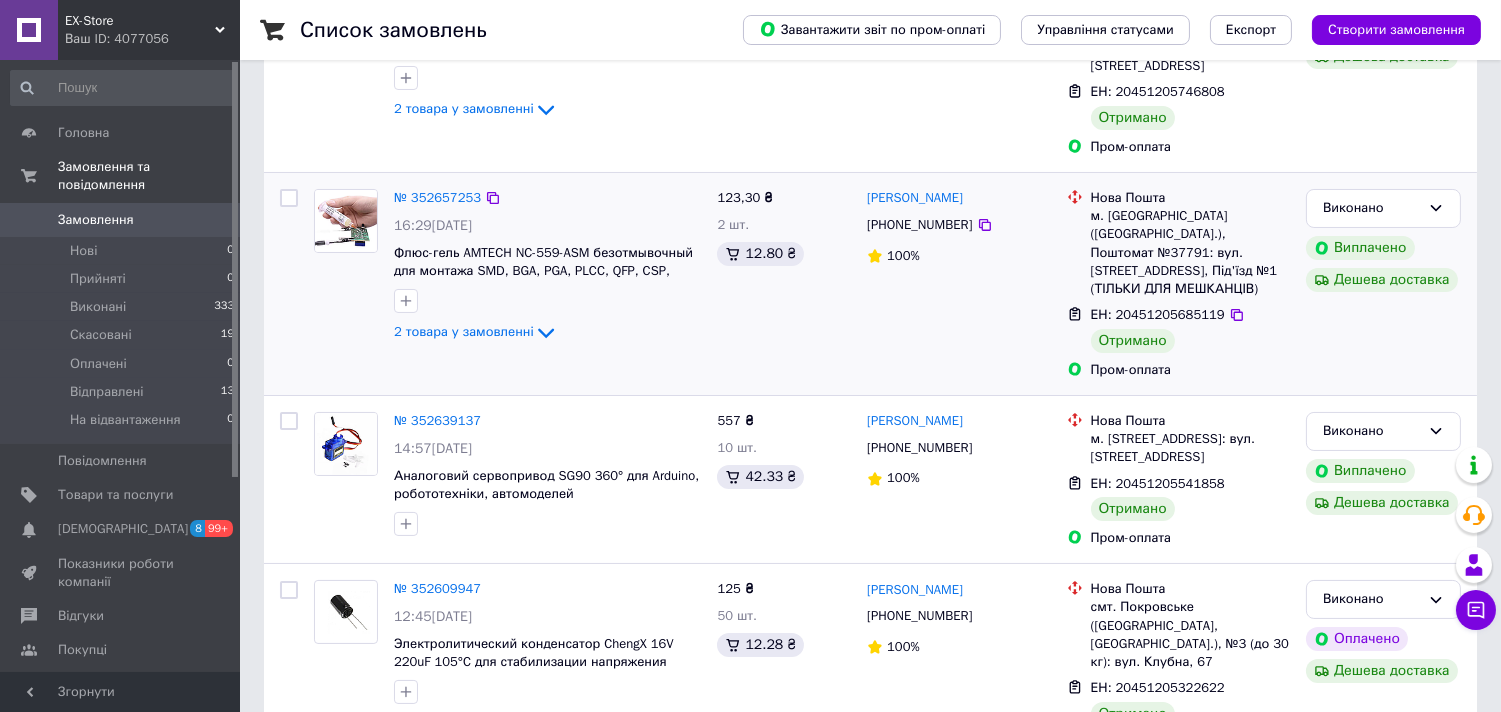 drag, startPoint x: 292, startPoint y: 163, endPoint x: 332, endPoint y: 185, distance: 45.65085 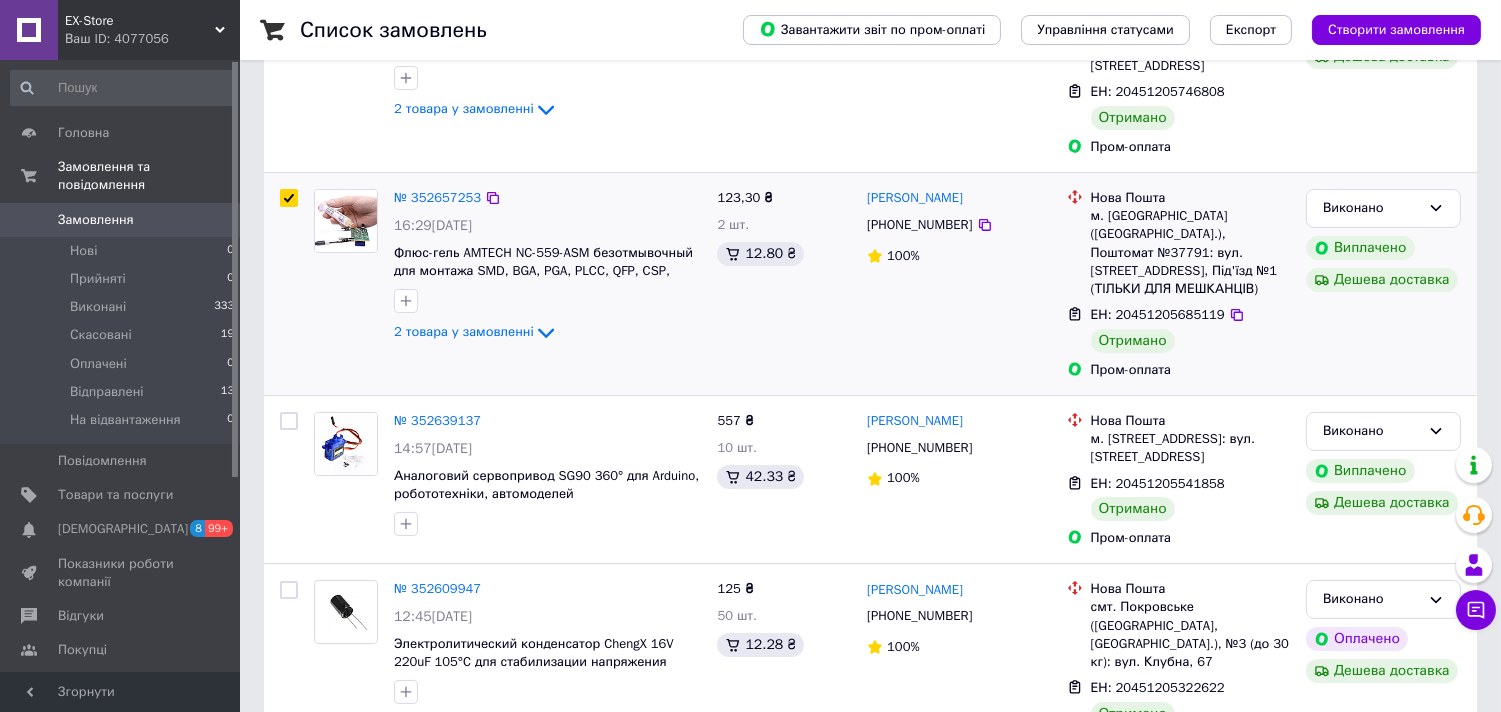 checkbox on "true" 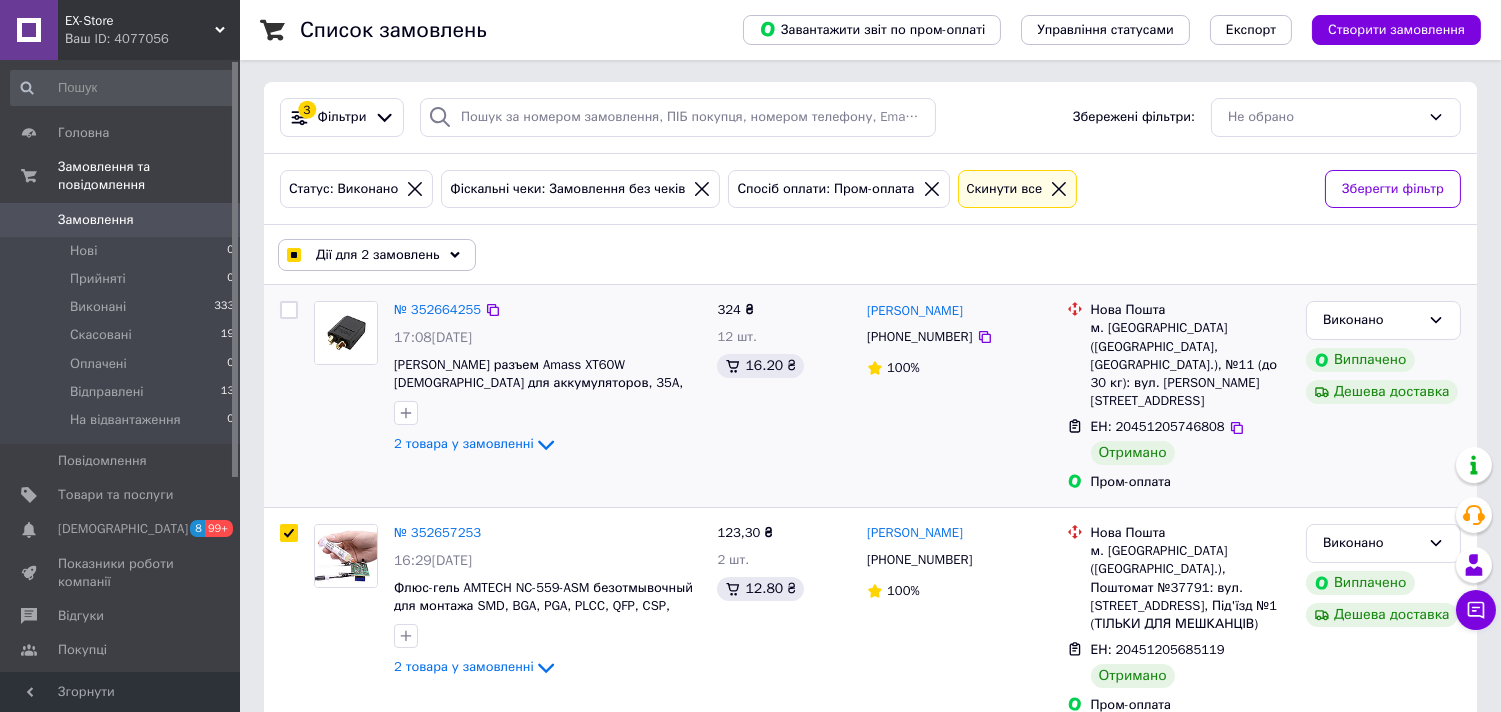 scroll, scrollTop: 0, scrollLeft: 0, axis: both 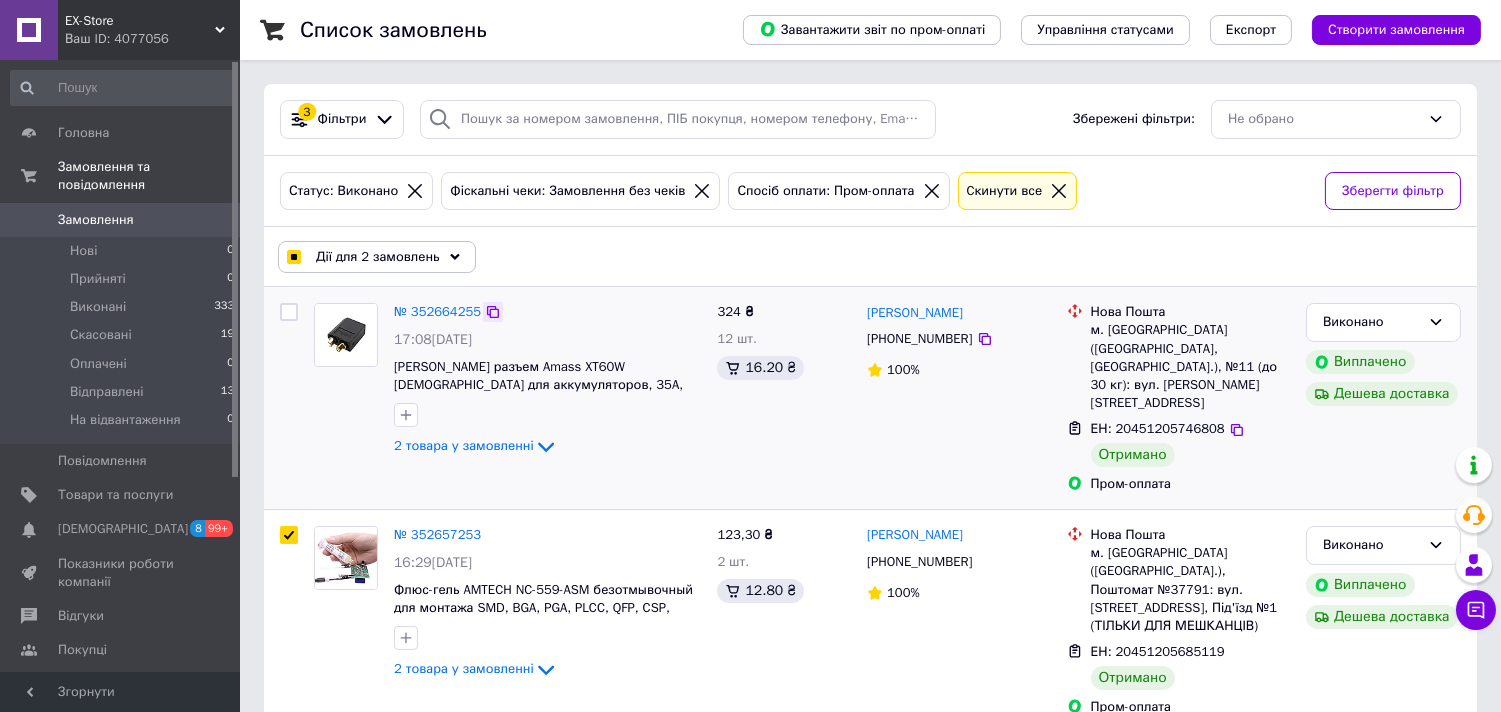 click 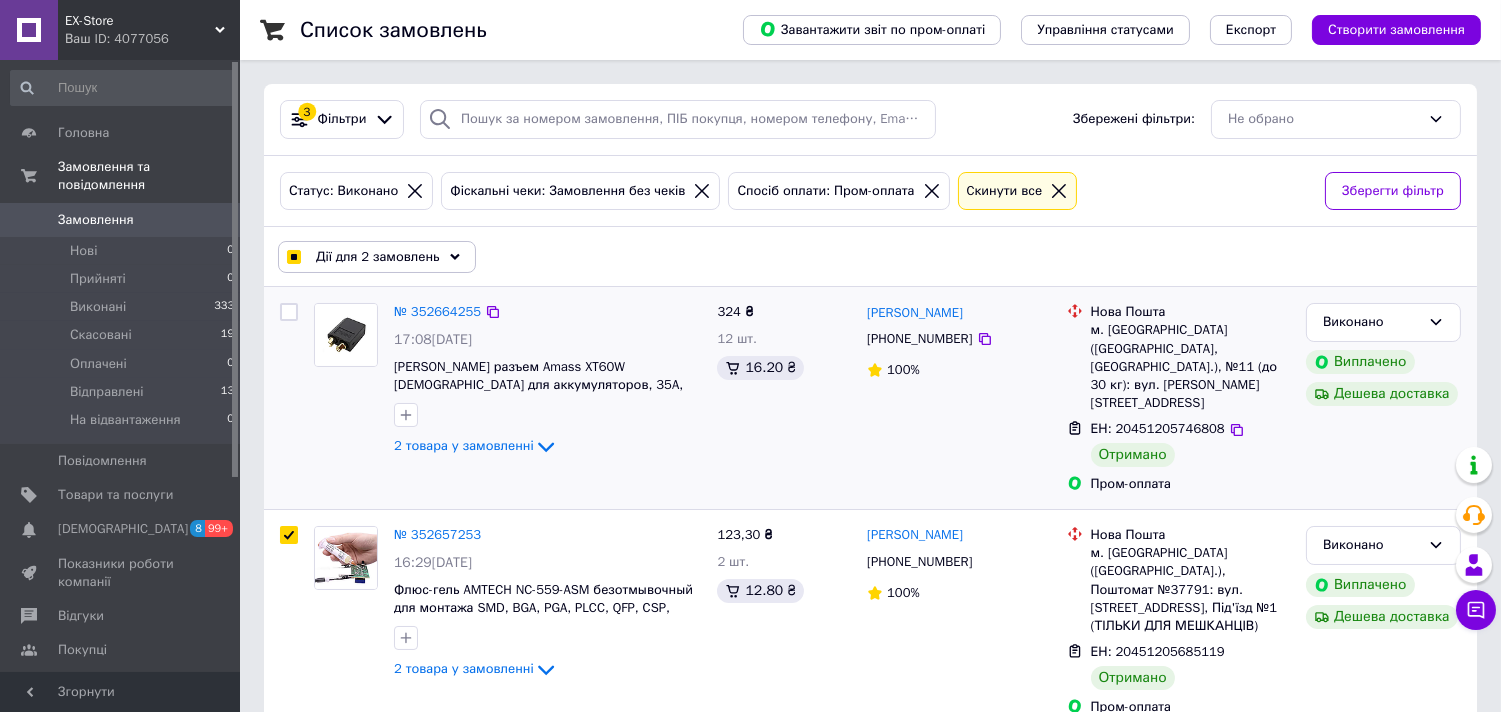 click at bounding box center (289, 312) 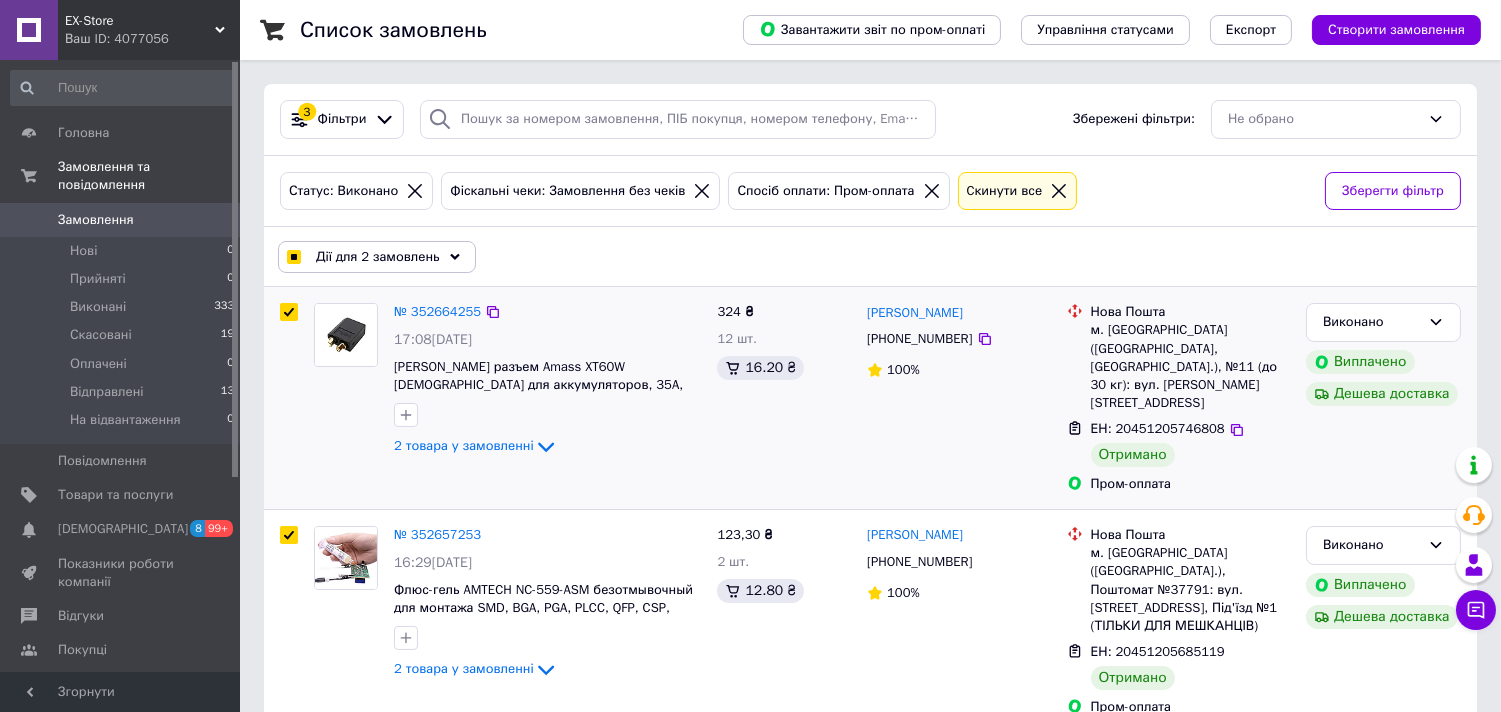 checkbox on "true" 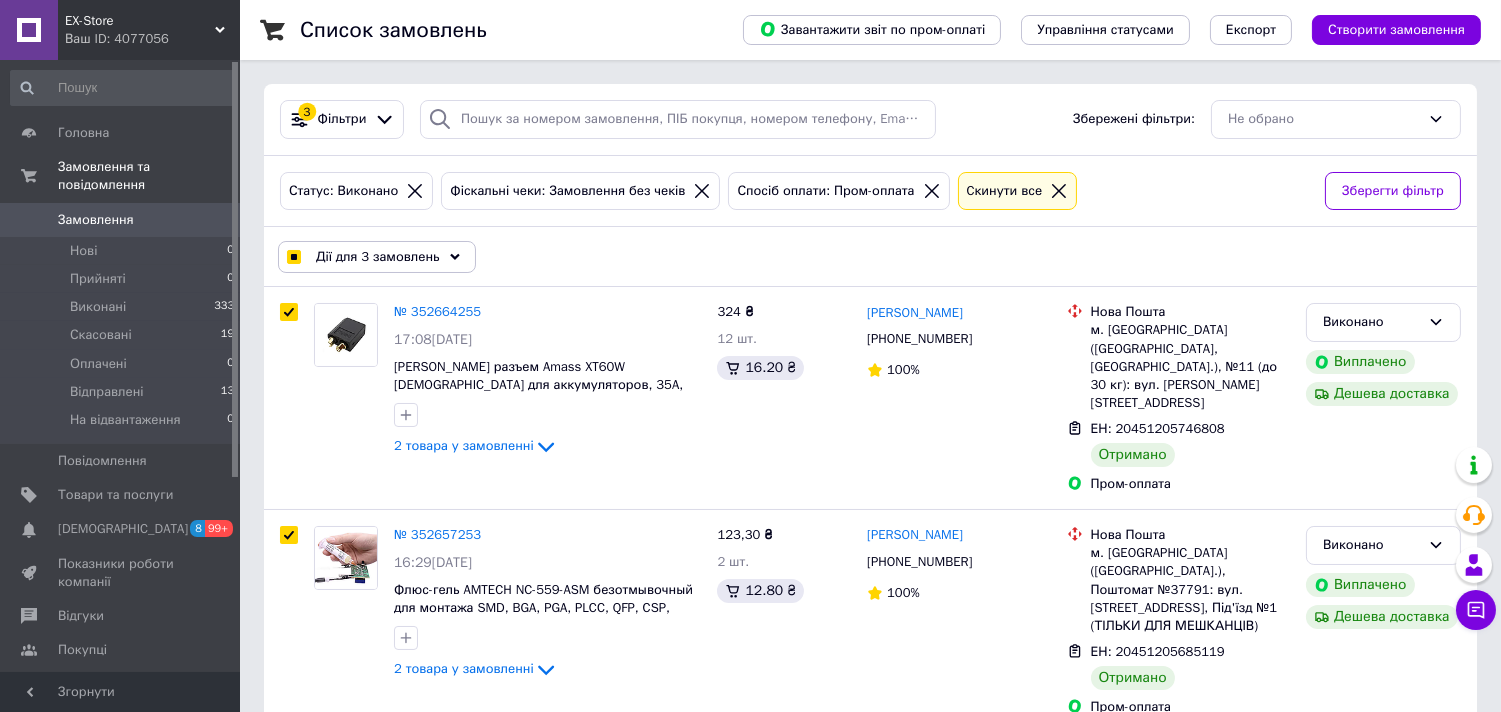 click on "Список замовлень   Завантажити звіт по пром-оплаті Управління статусами Експорт Створити замовлення 3 Фільтри Збережені фільтри: Не обрано Статус: Виконано Фіскальні чеки: Замовлення без чеків Спосіб оплати: Пром-оплата Cкинути все Зберегти фільтр Дії для 3 замовлень Вибрати все 8 замовлень Вибрані всі 8 замовлень Скасувати вибрані Змінити статус Додати мітку Видалити мітку Друк замовлень Експорт замовлень Видати фіскальний чек № 352664255 17:08, 14.07.2025 Силовой разъем Amass XT60W male для аккумуляторов, 35A, герметичный, черный 2 товара у замовленні 324 ₴ 12 шт. 16.20 ₴ 100% 100%" at bounding box center (870, 947) 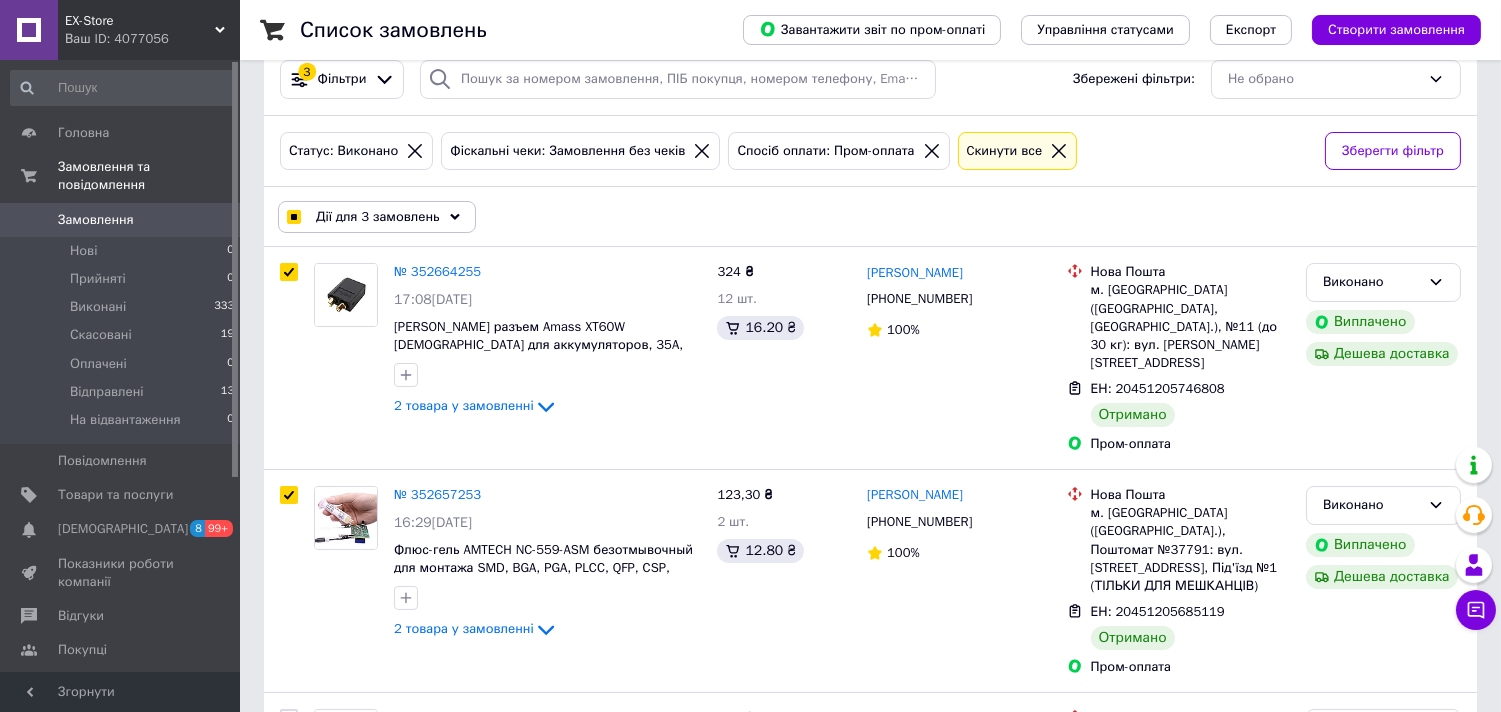 scroll, scrollTop: 0, scrollLeft: 0, axis: both 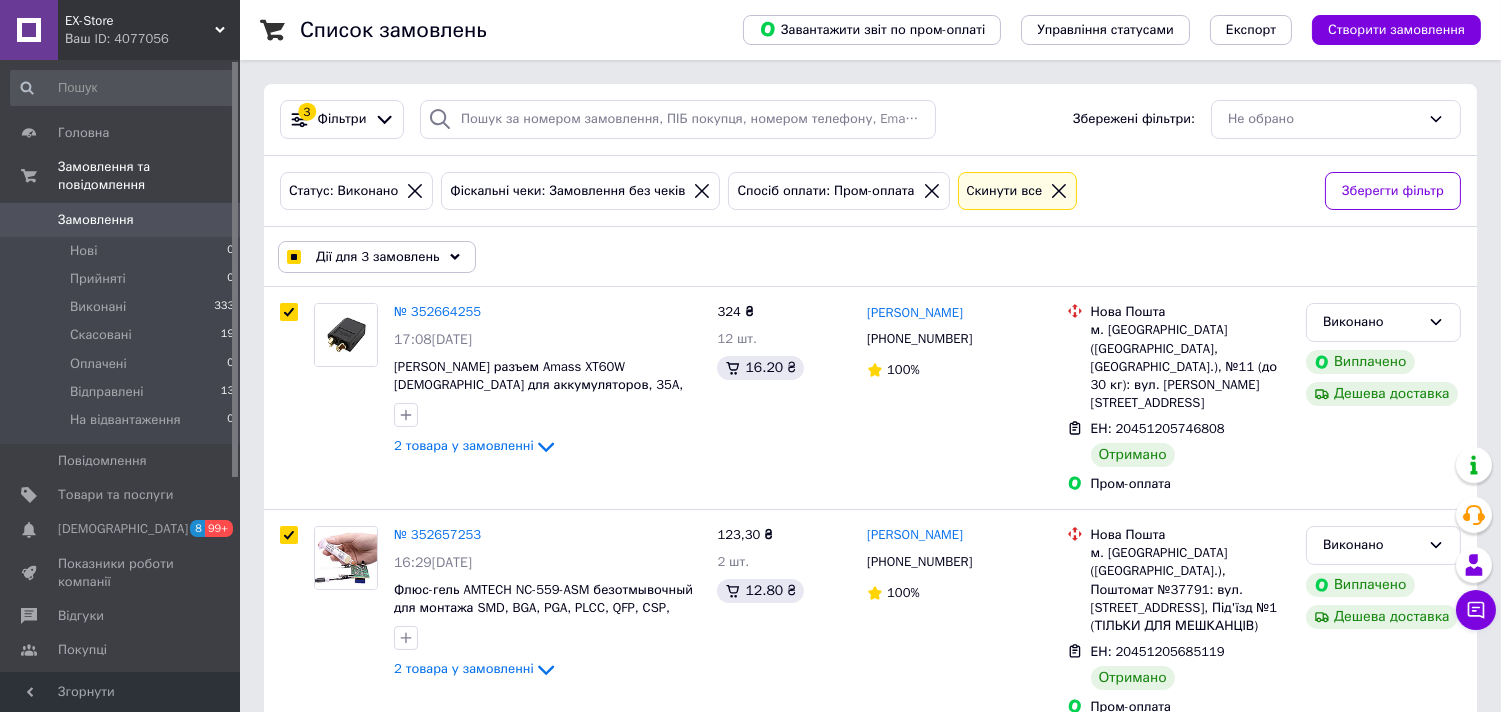 click 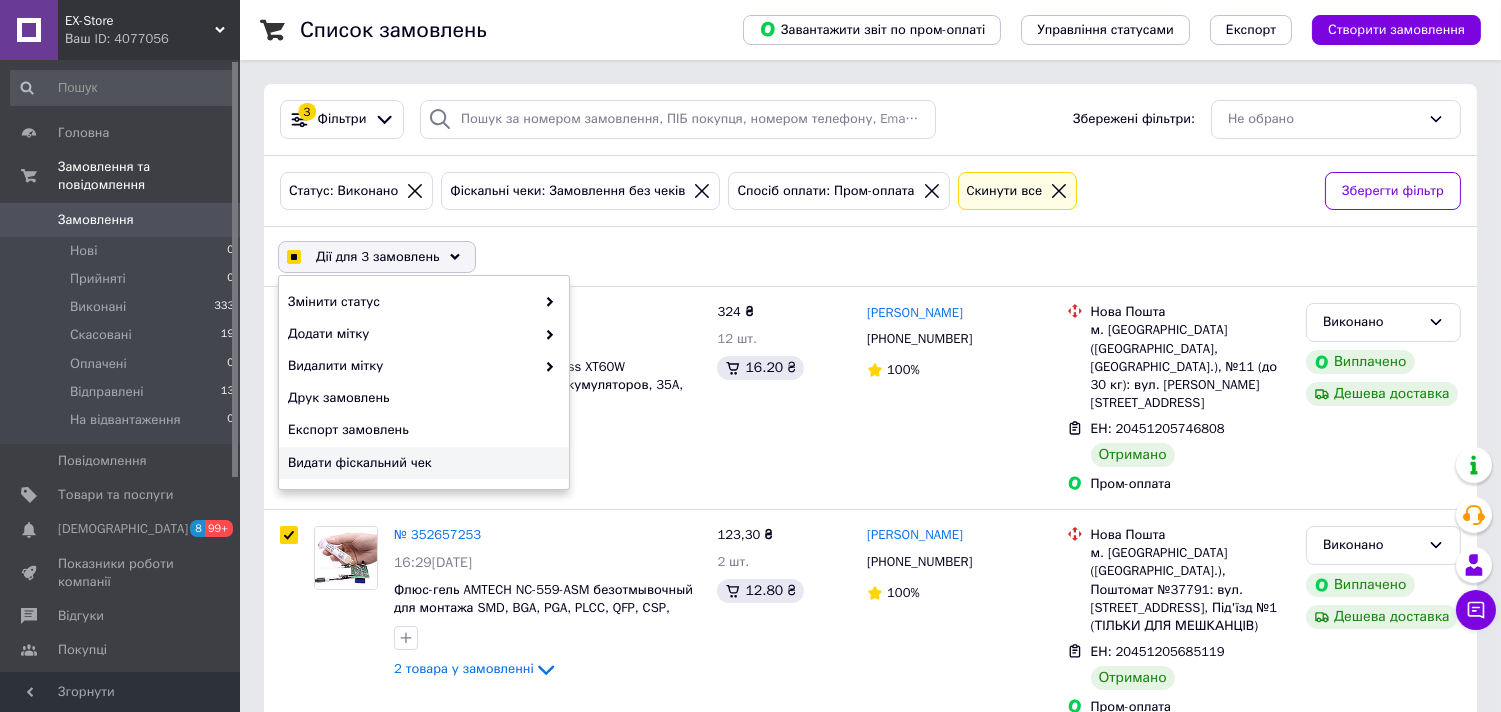 click on "Видати фіскальний чек" at bounding box center (421, 463) 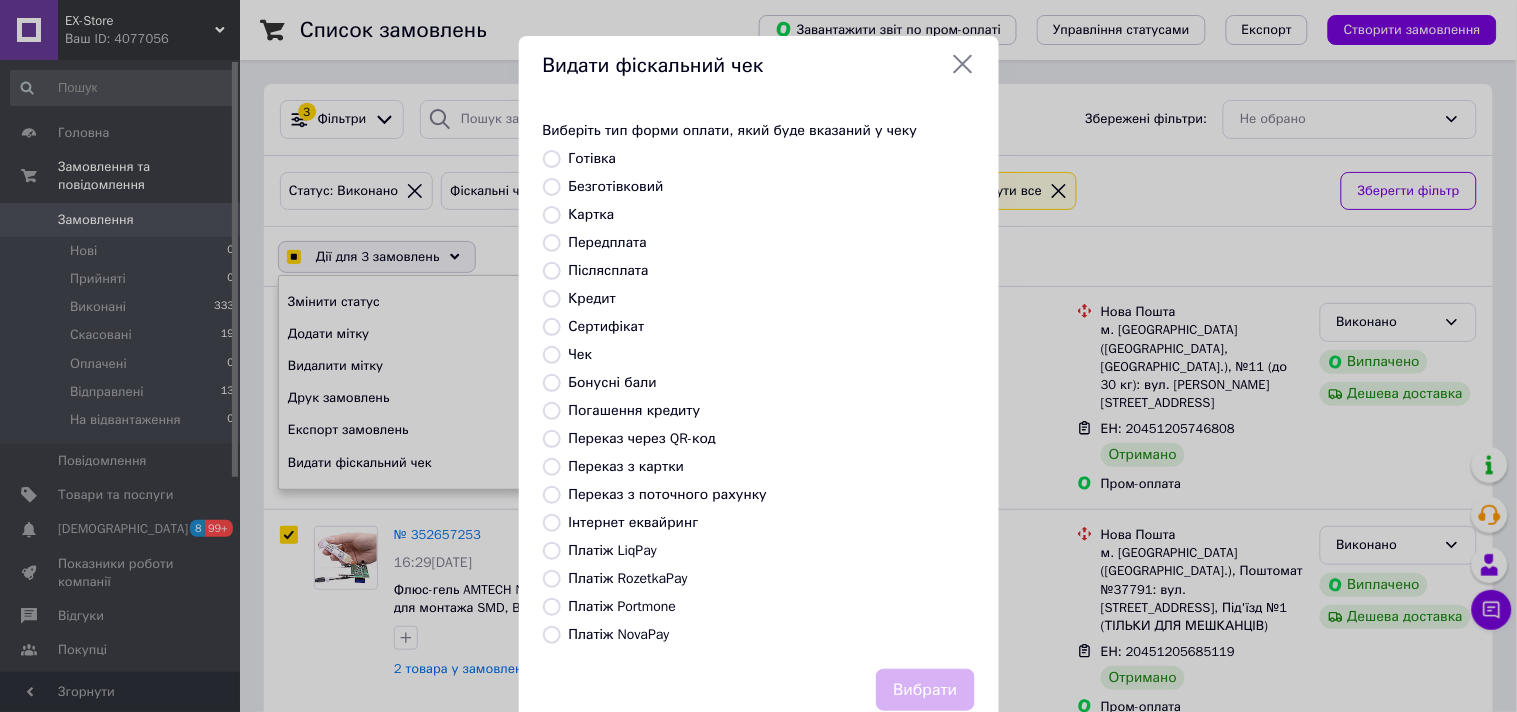 click on "Платіж RozetkaPay" at bounding box center [552, 579] 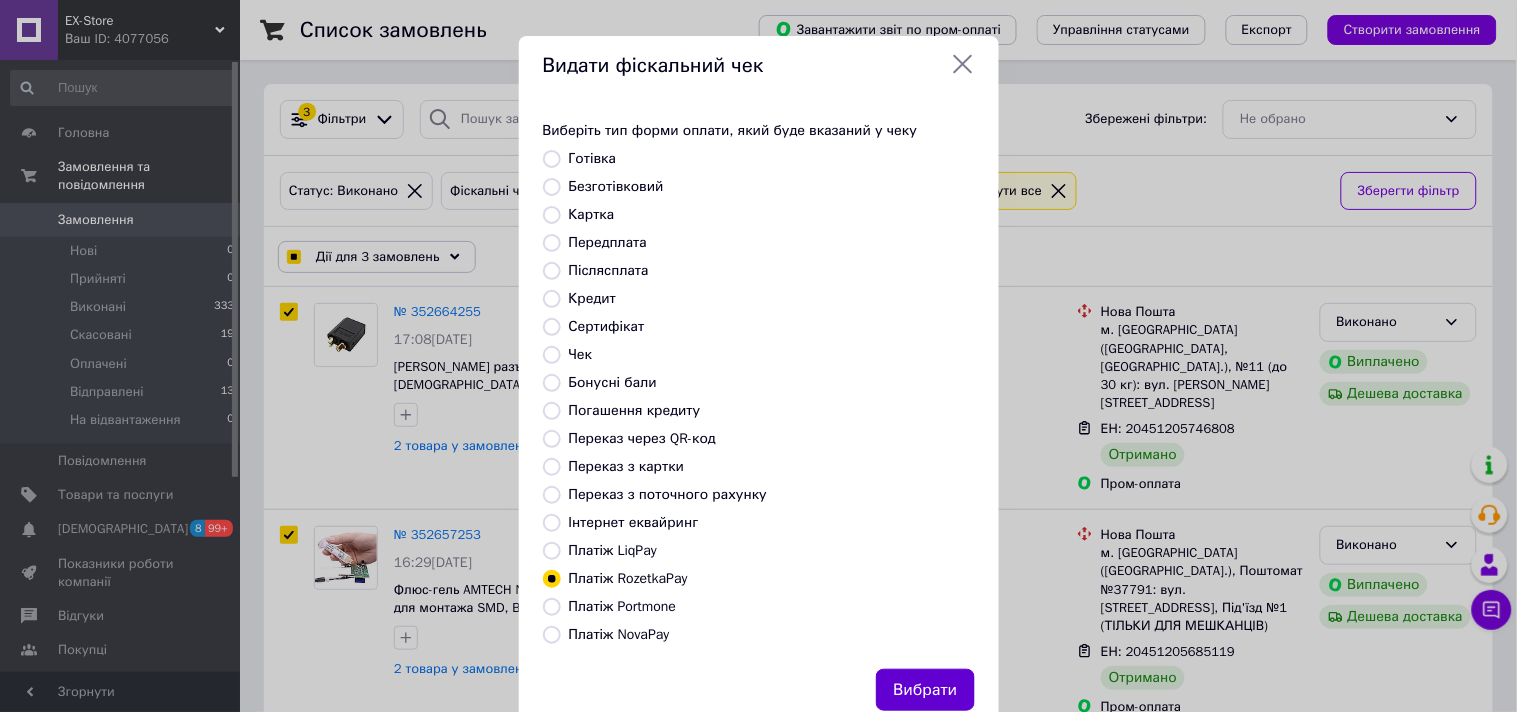 click on "Вибрати" at bounding box center (925, 690) 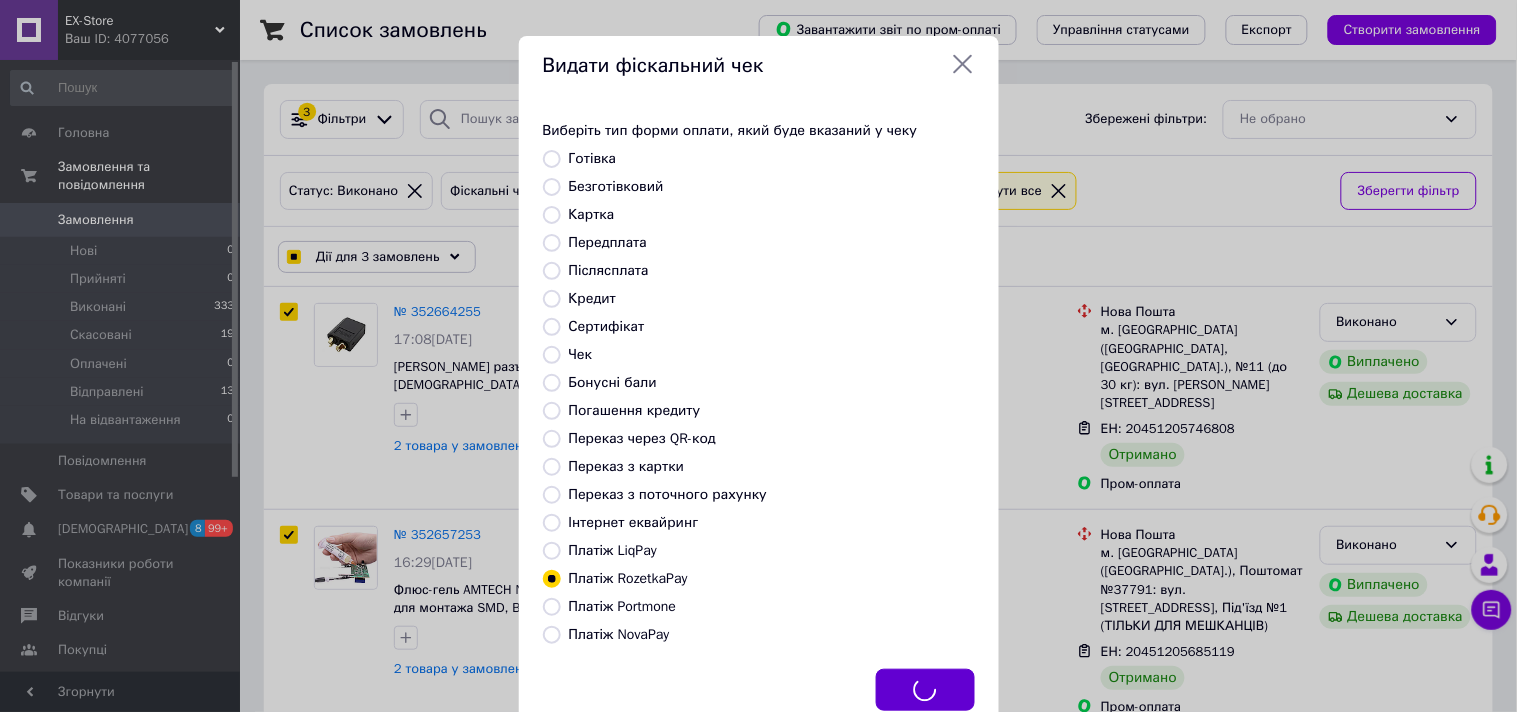 checkbox on "true" 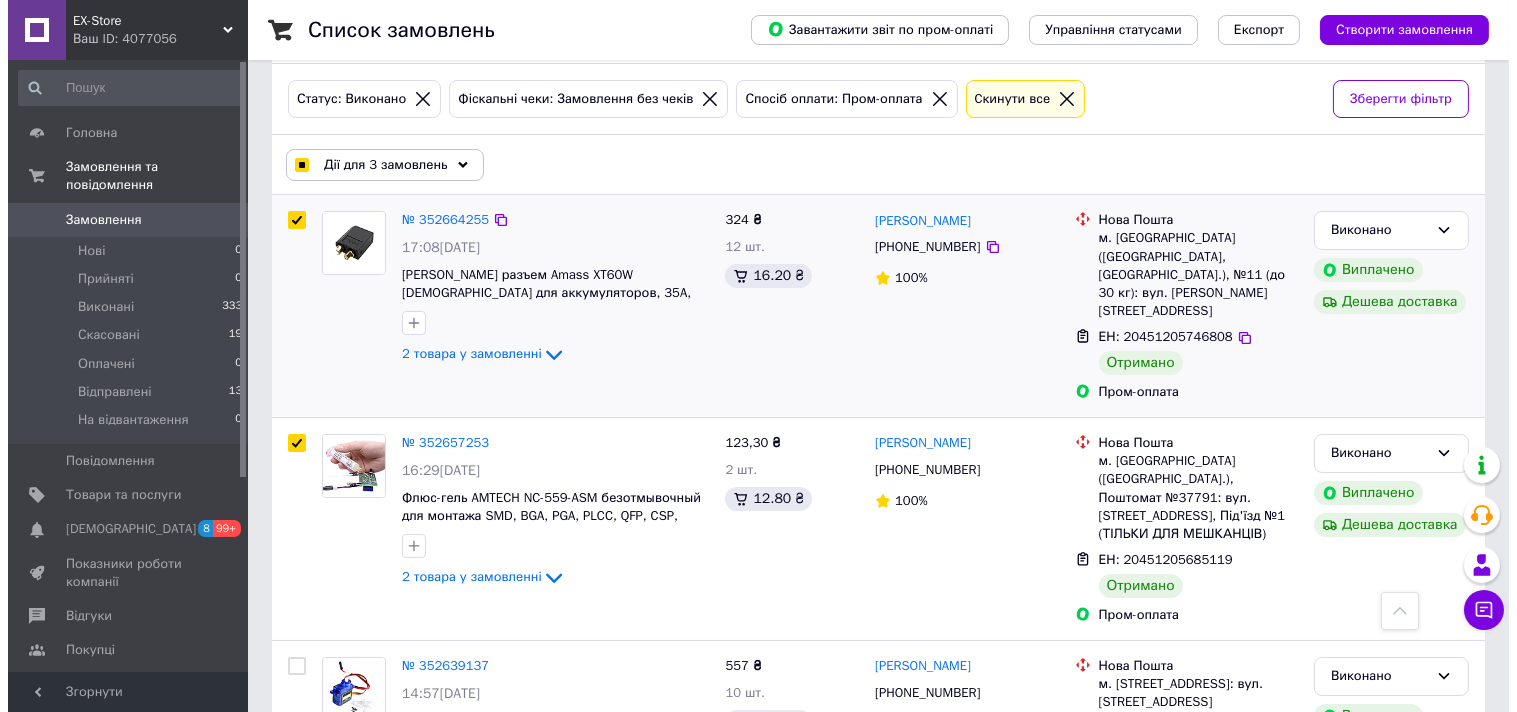 scroll, scrollTop: 0, scrollLeft: 0, axis: both 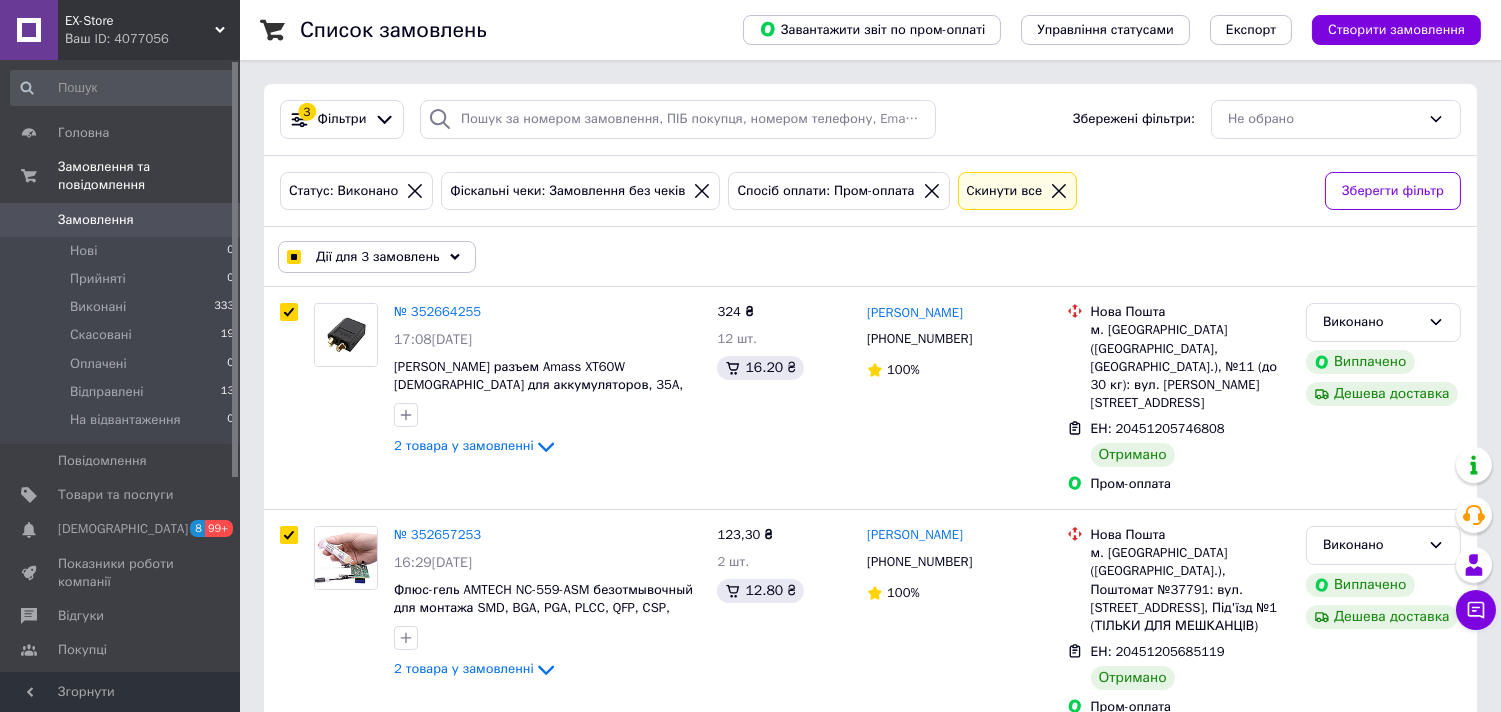 click on "Замовлення" at bounding box center [96, 220] 